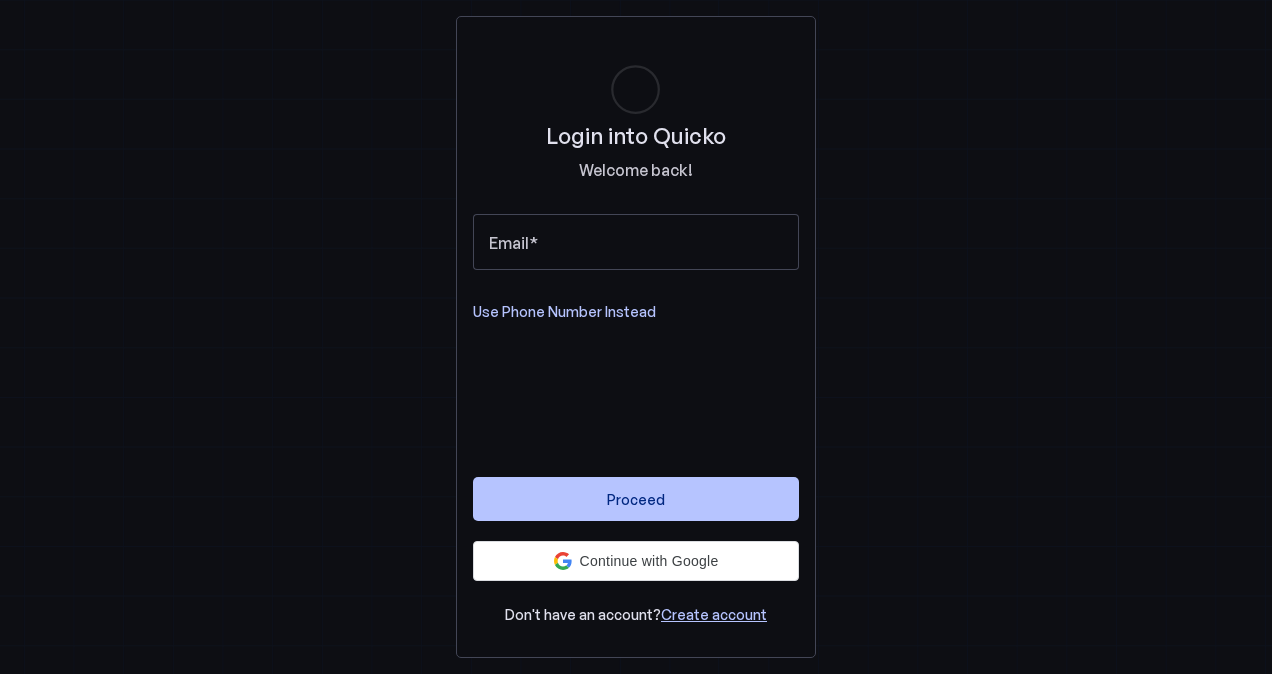 scroll, scrollTop: 0, scrollLeft: 0, axis: both 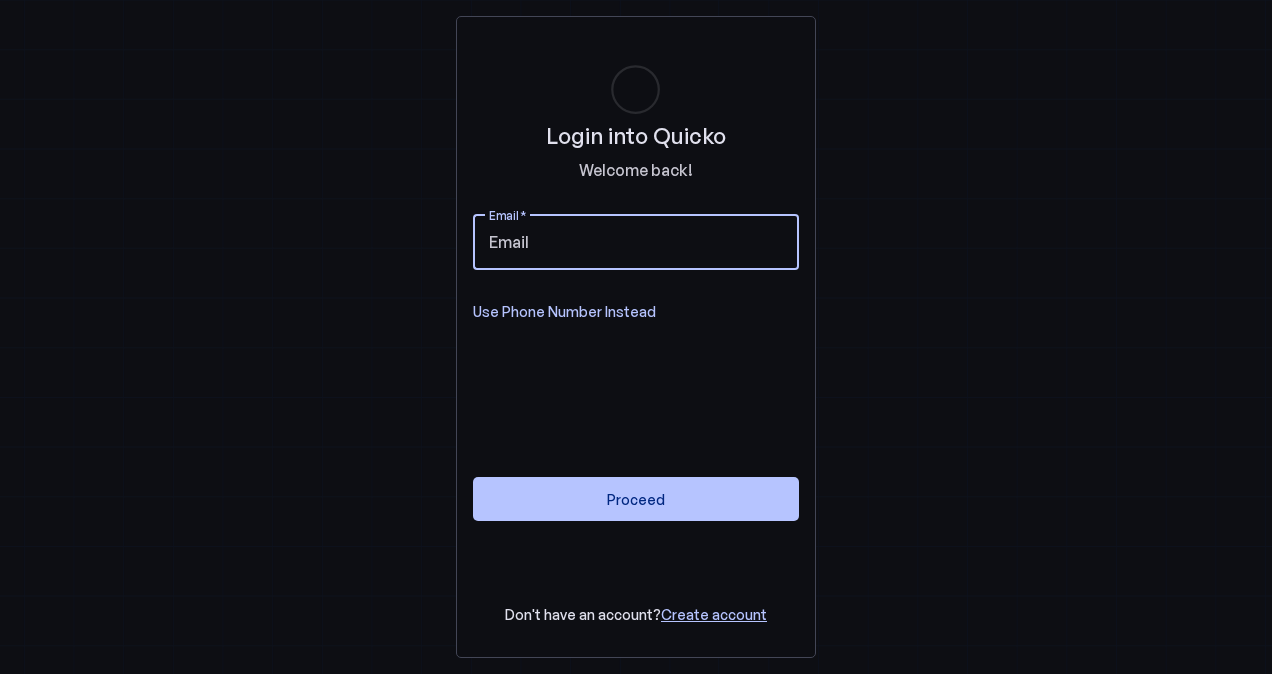 click on "Email" at bounding box center [636, 242] 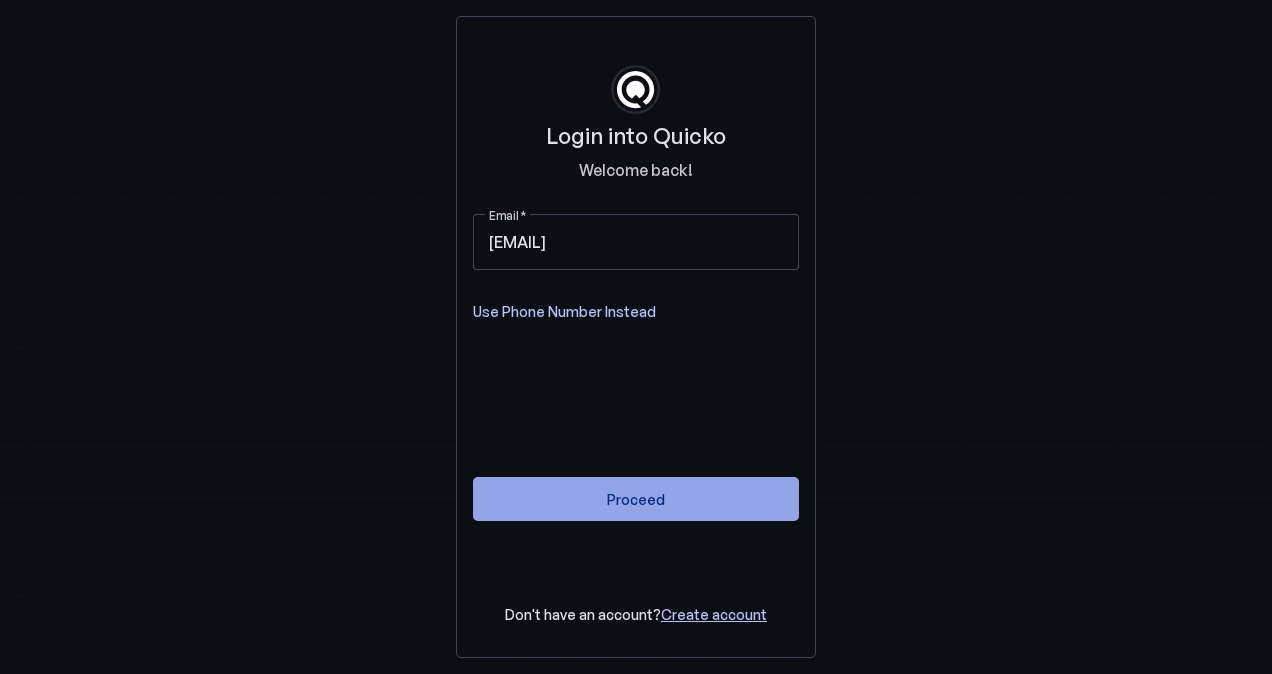 click on "Proceed" at bounding box center [636, 499] 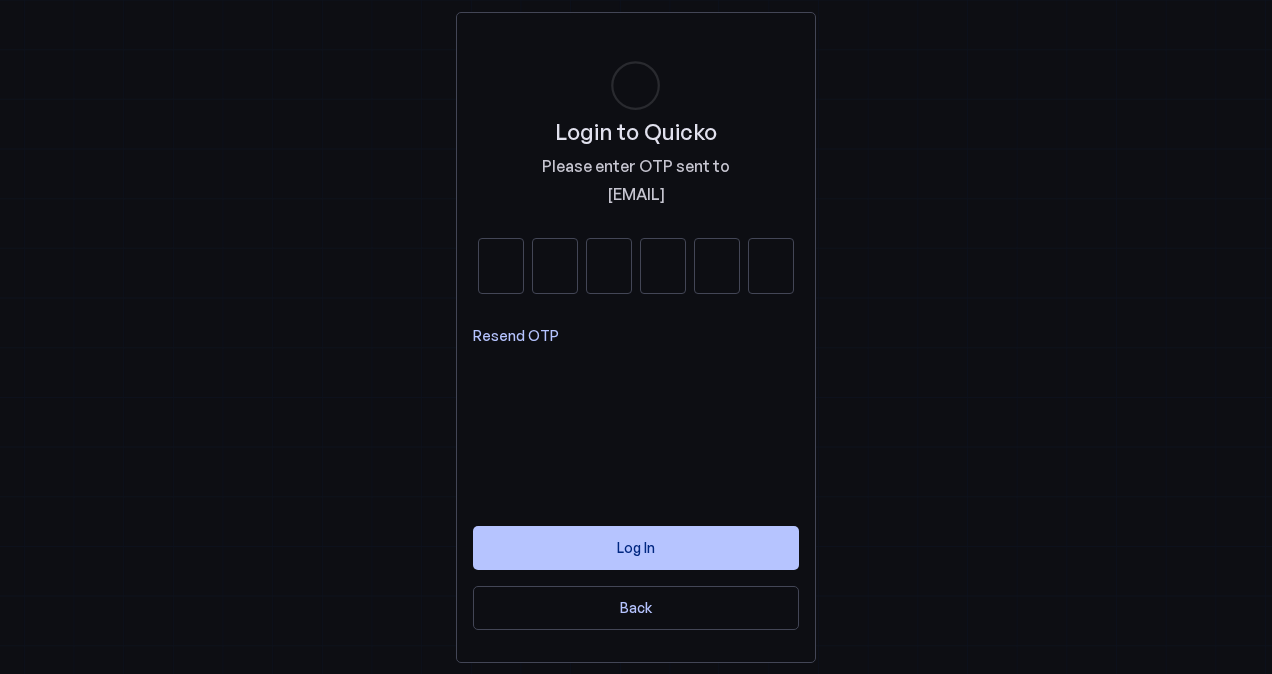 click on "Resend OTP" at bounding box center [516, 336] 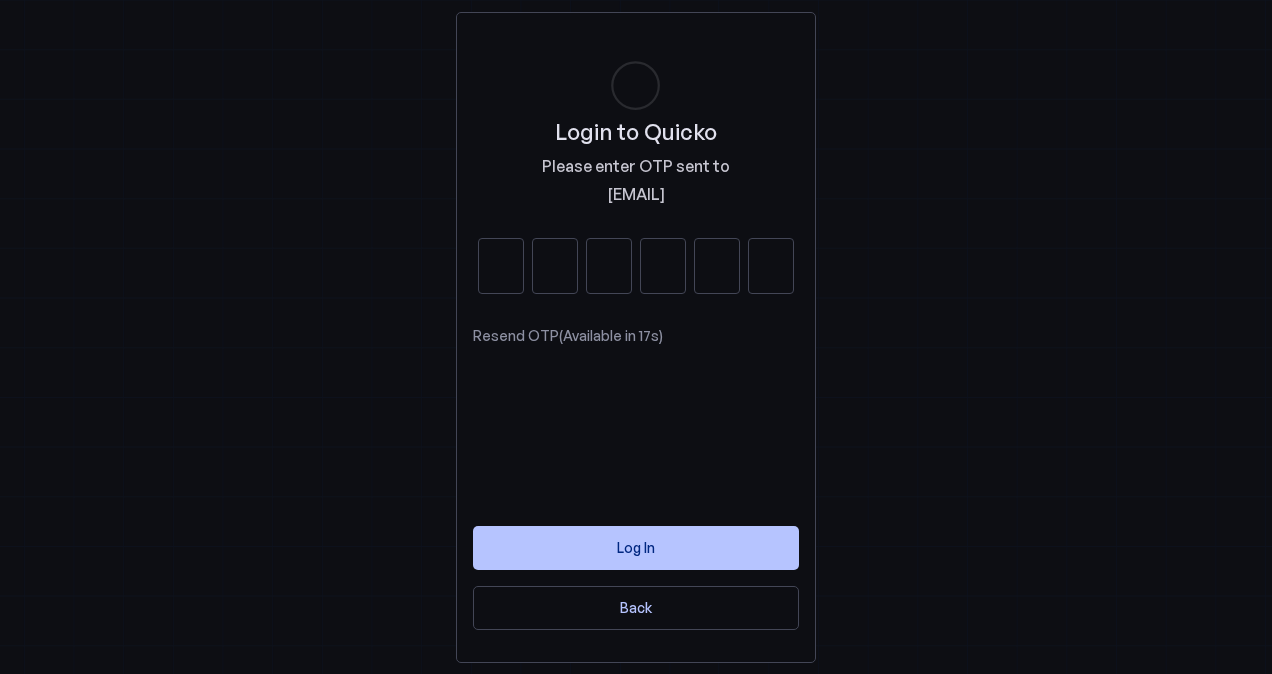 click at bounding box center (501, 266) 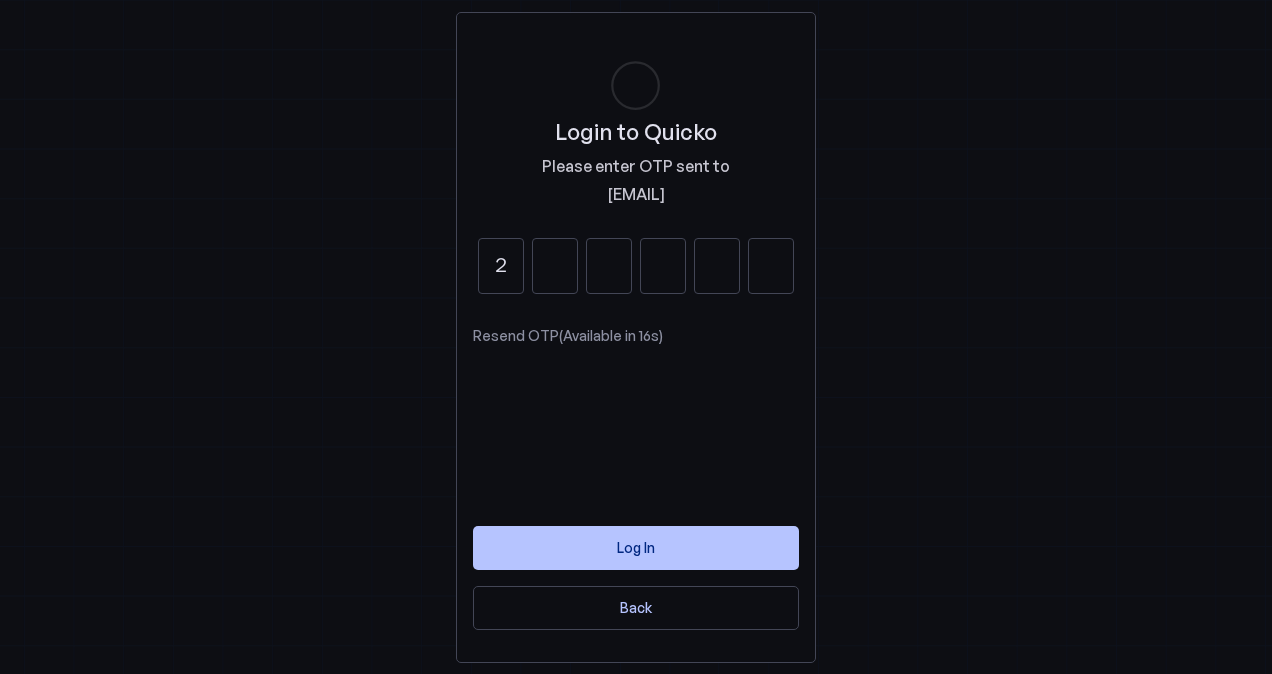 type on "2" 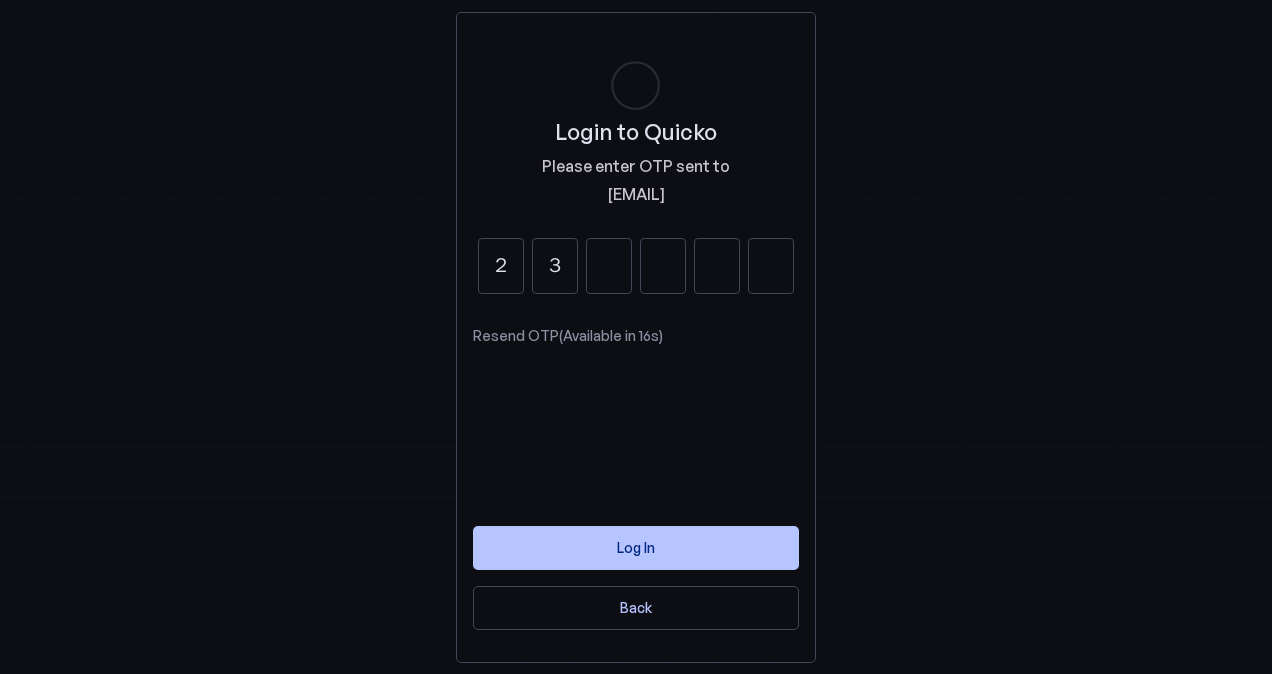 type on "3" 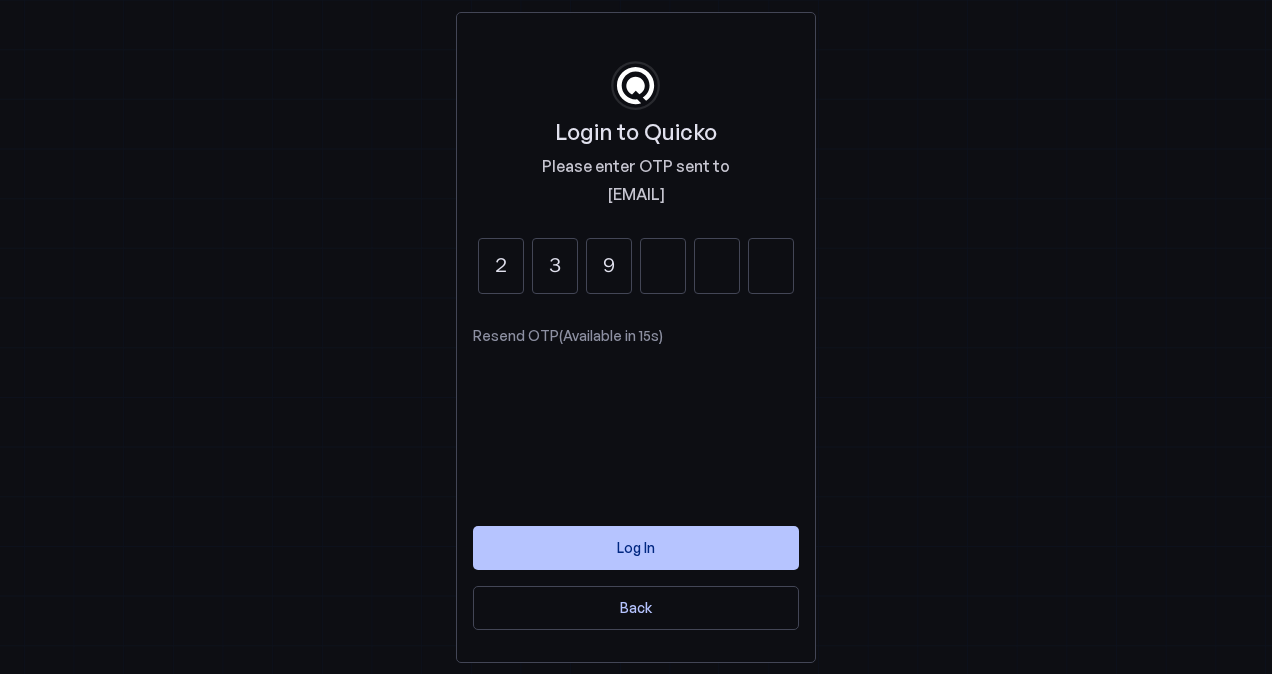 type on "9" 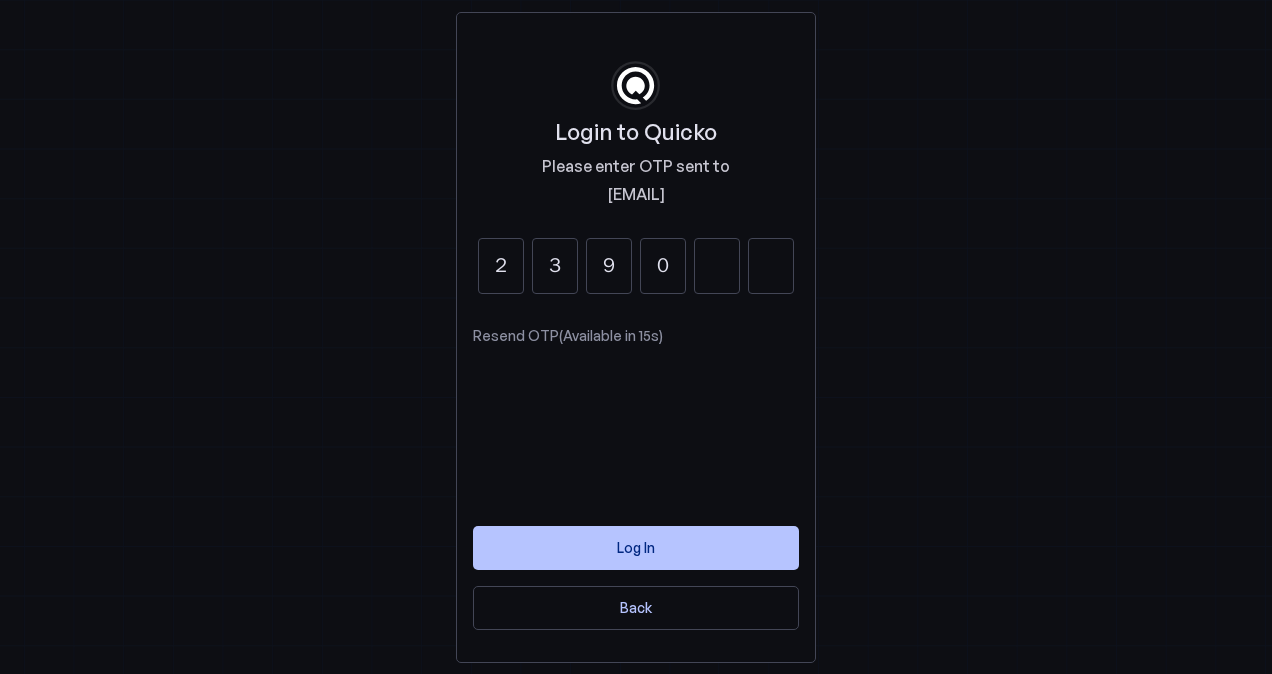 type on "0" 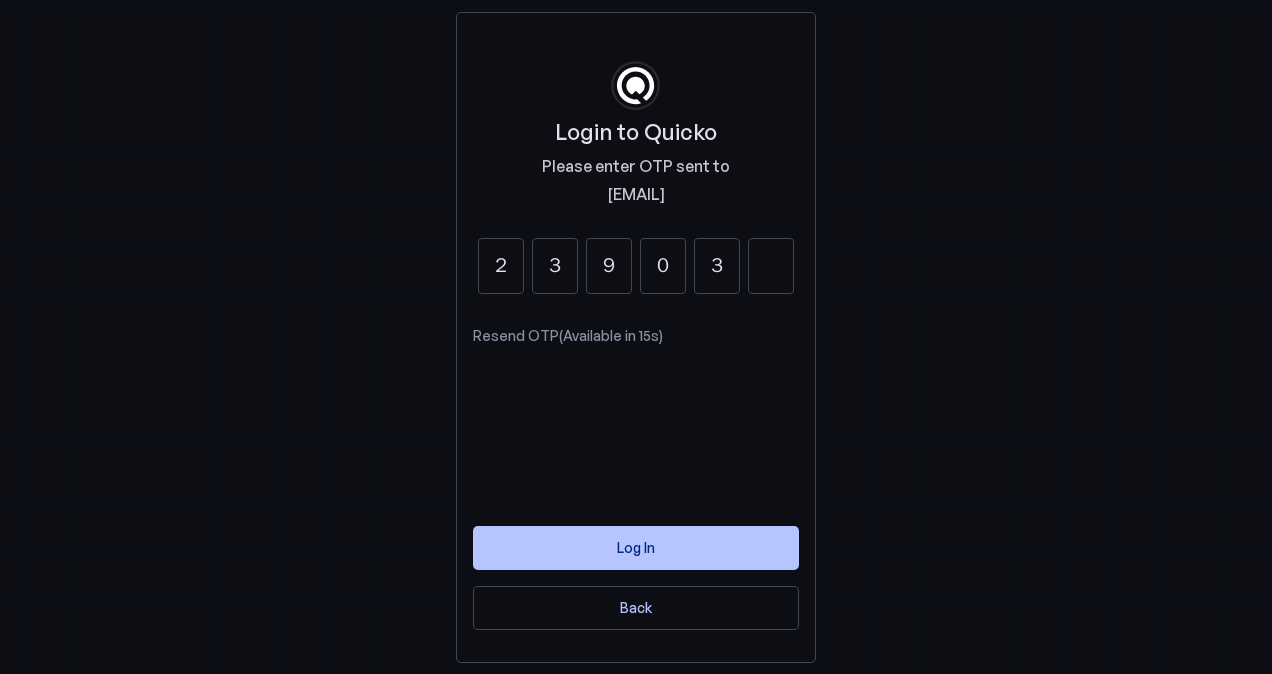 type on "3" 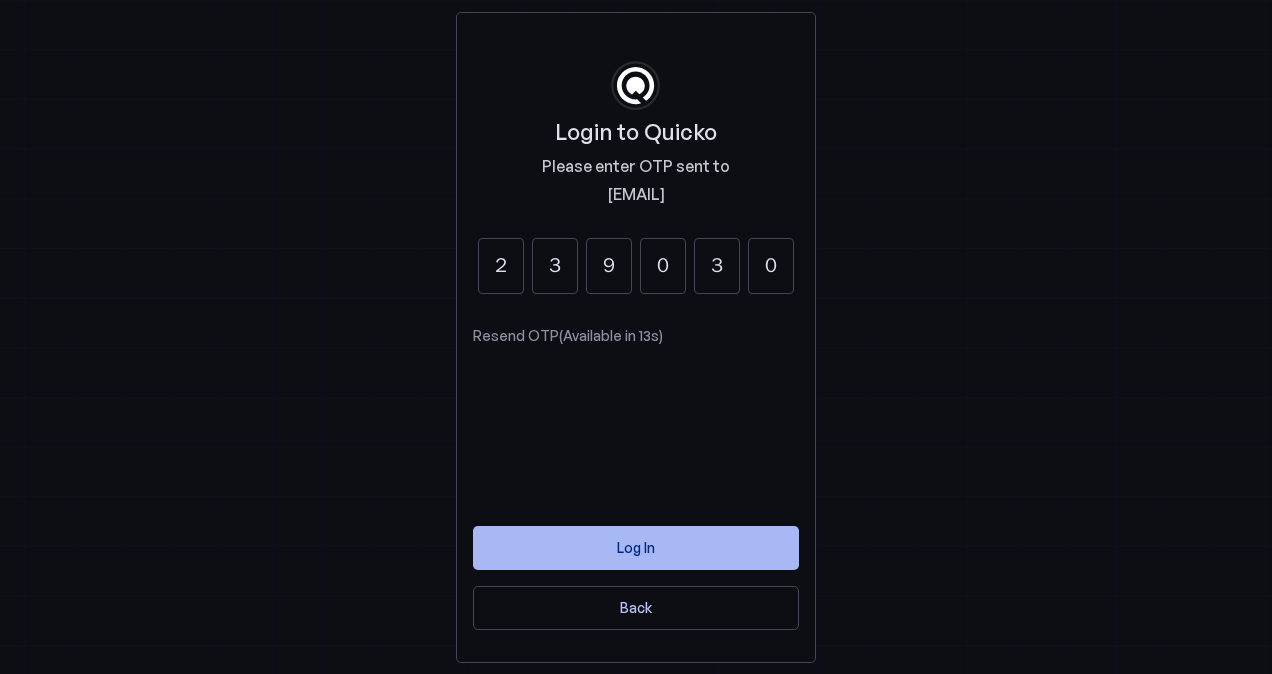 type on "0" 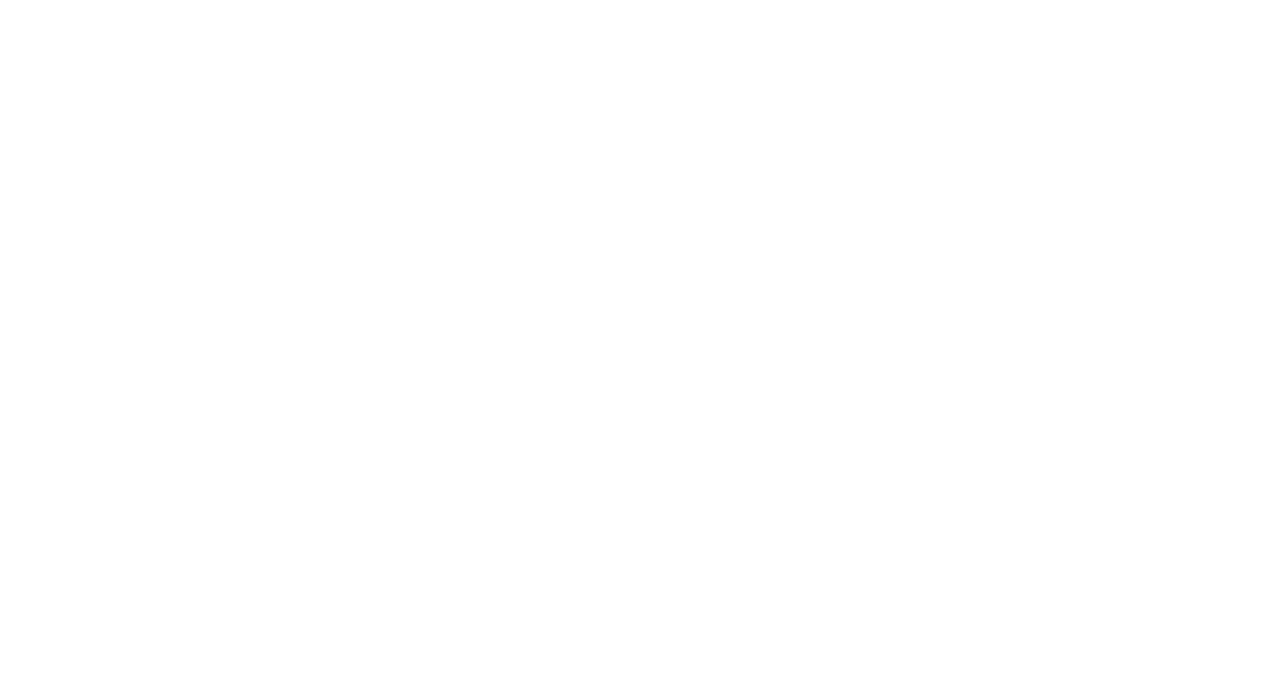 scroll, scrollTop: 0, scrollLeft: 0, axis: both 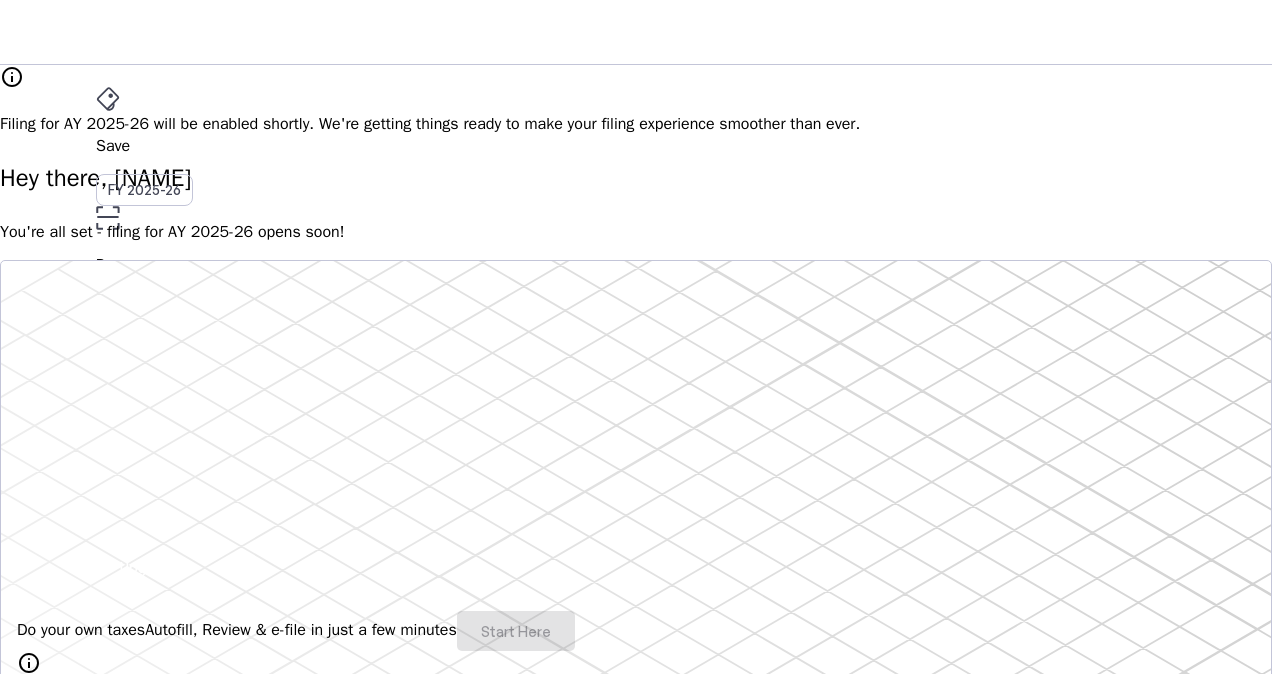 click at bounding box center (148, 567) 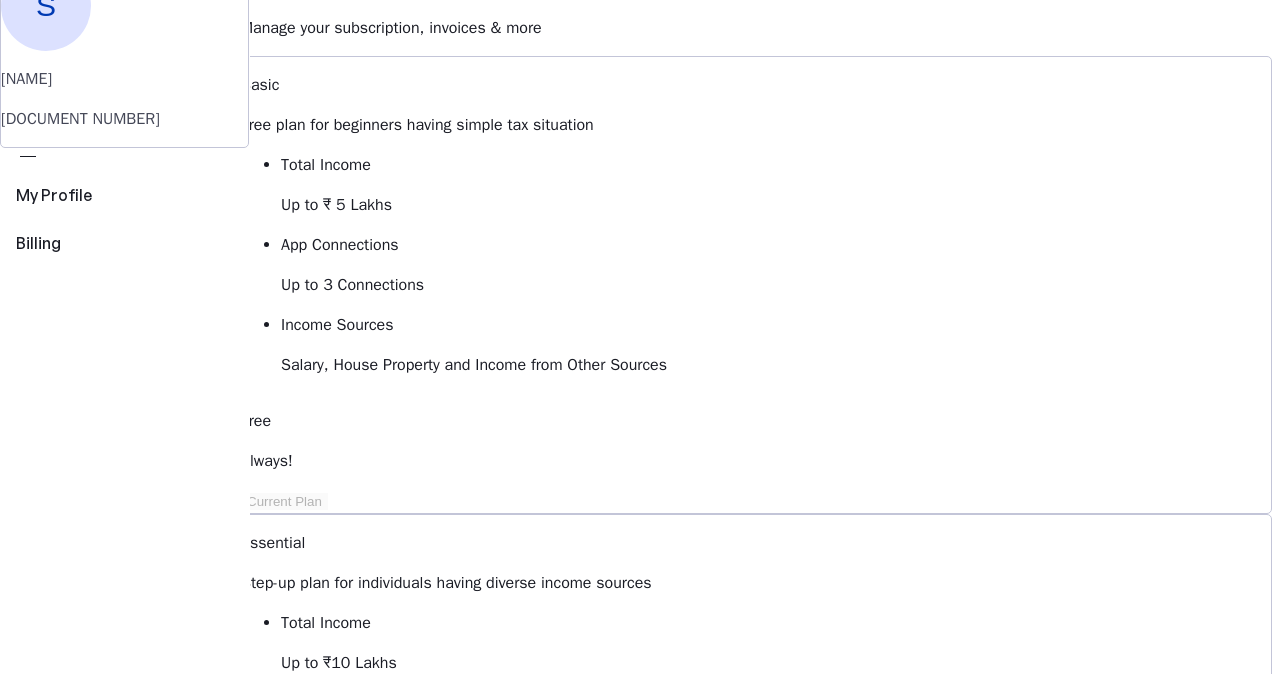 scroll, scrollTop: 0, scrollLeft: 0, axis: both 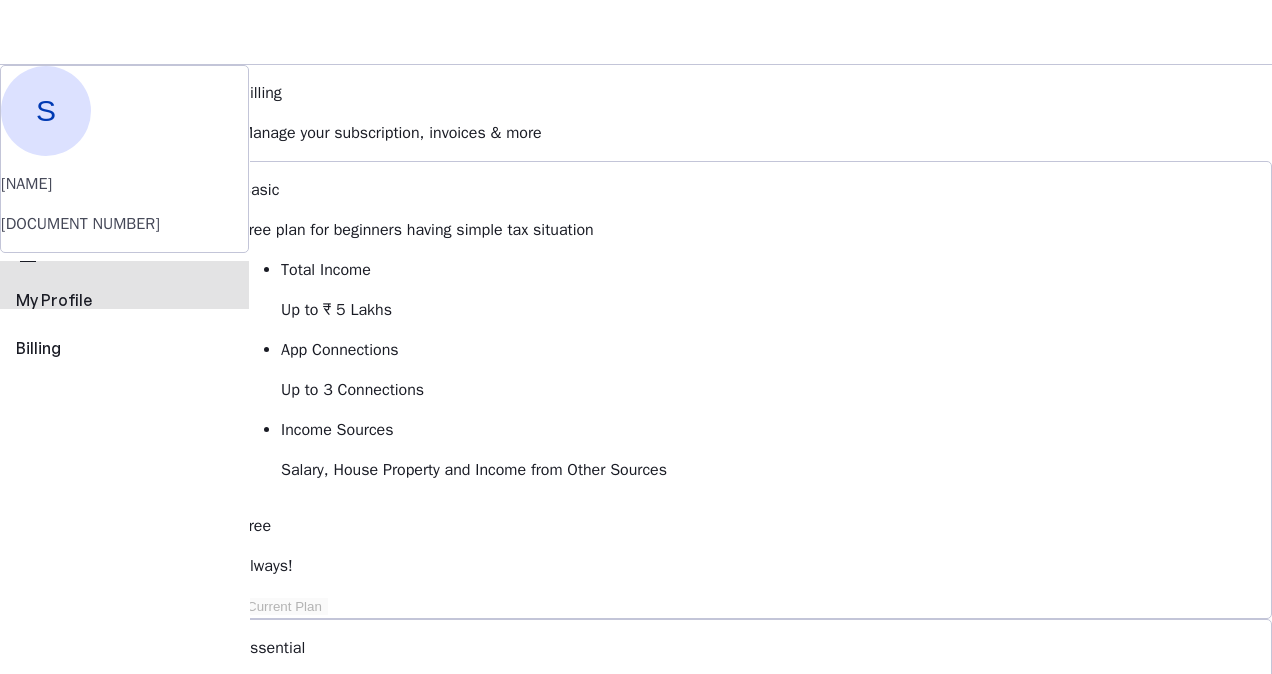 click on "perm_identity My Profile" at bounding box center (124, 285) 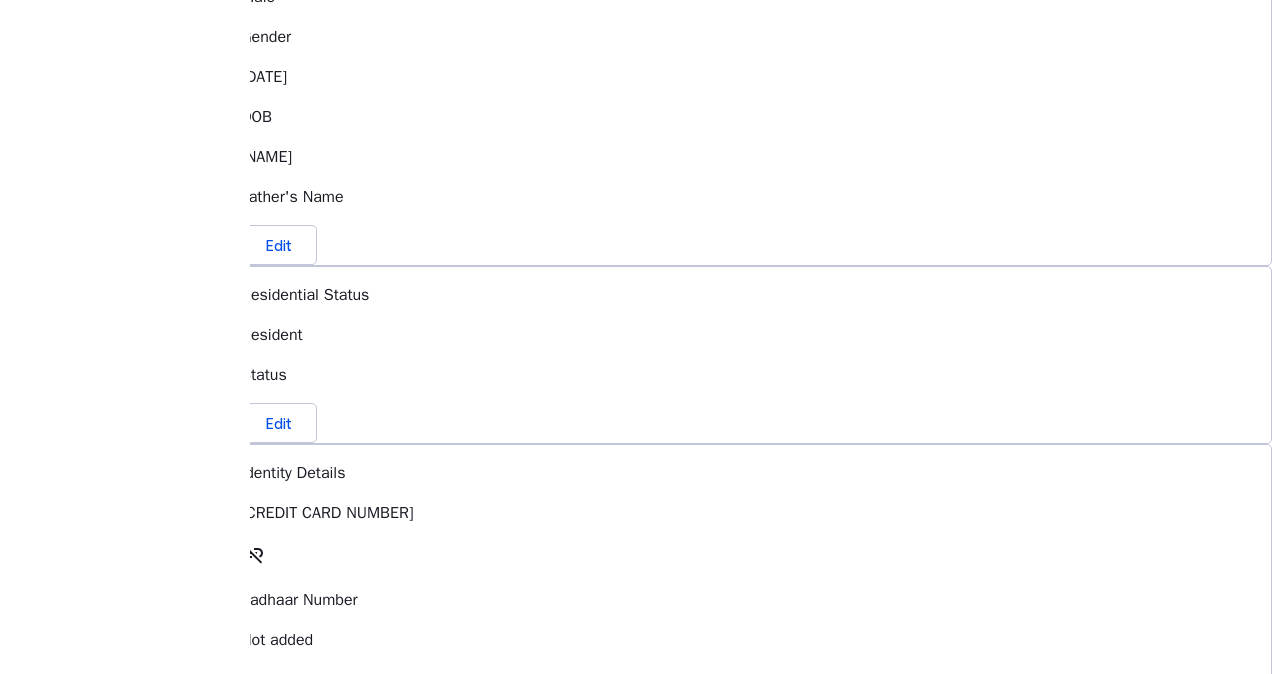 scroll, scrollTop: 390, scrollLeft: 0, axis: vertical 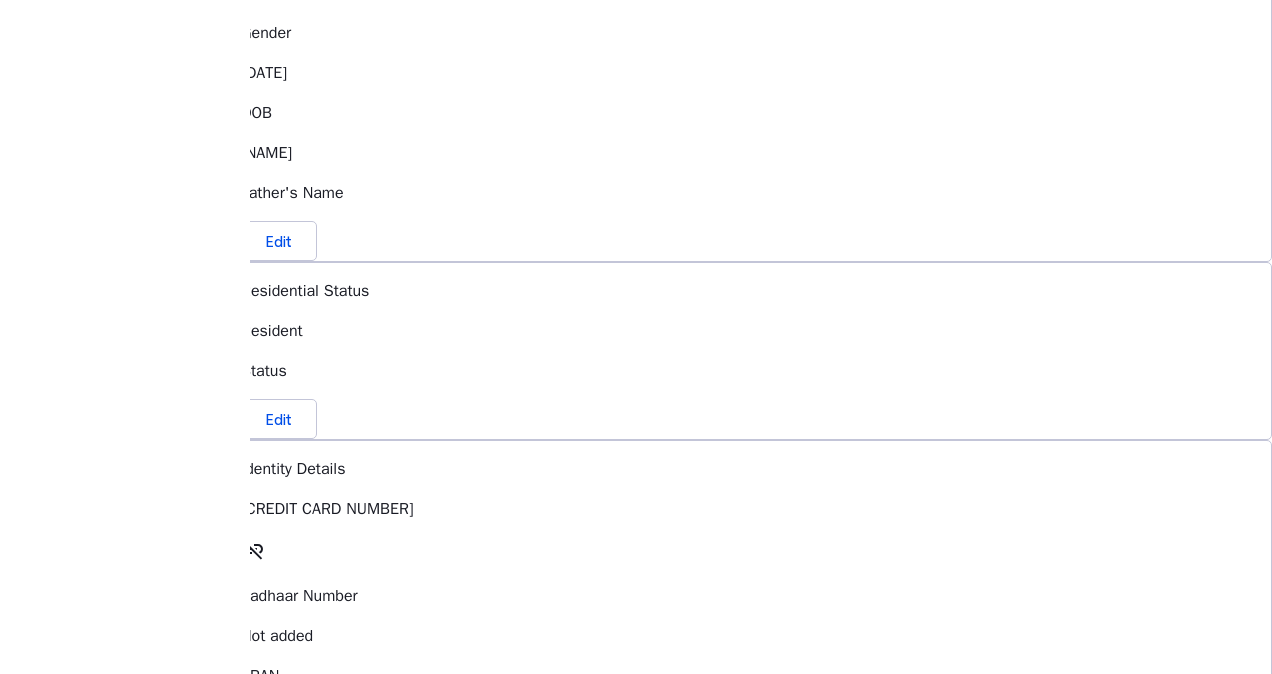click on "link_off" at bounding box center (253, 549) 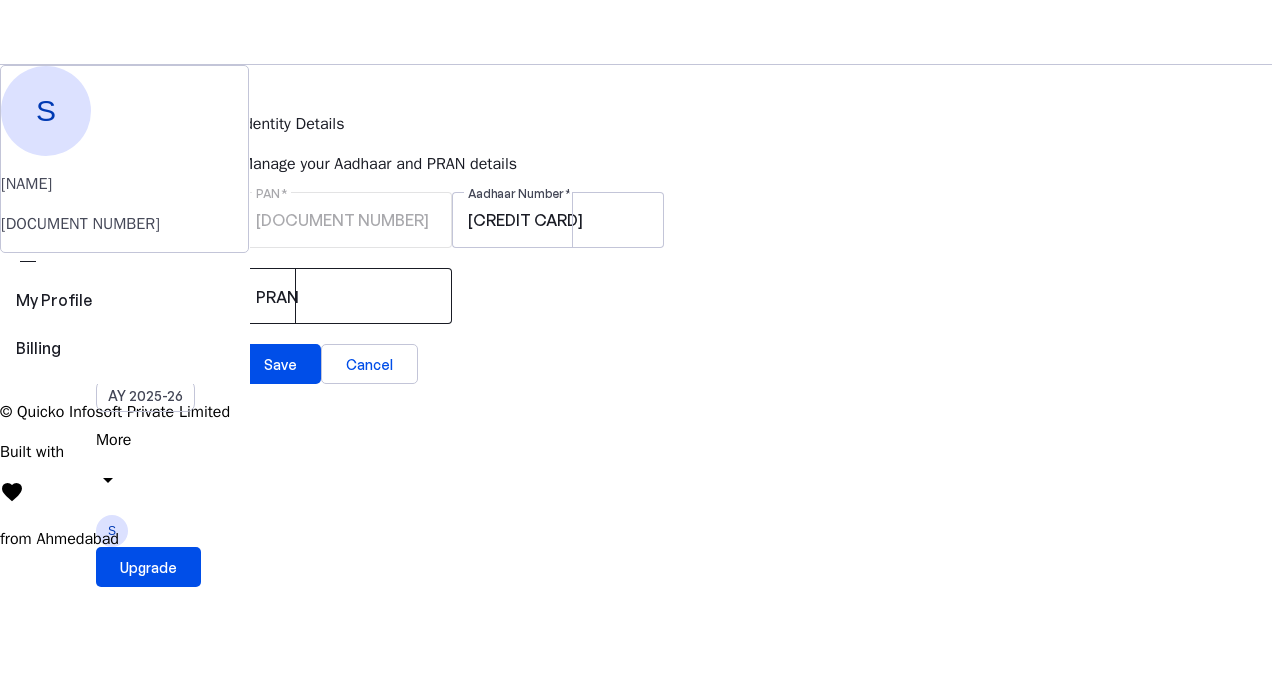 click on "PRAN" at bounding box center (346, 296) 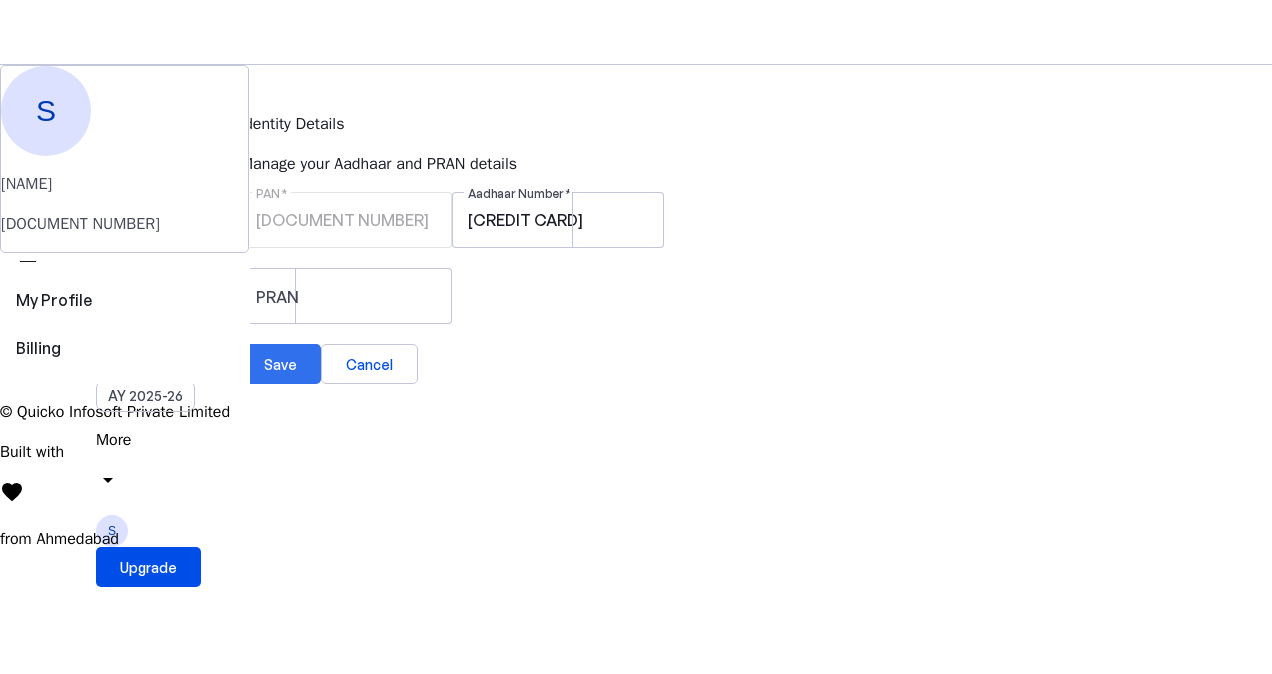click on "Save" at bounding box center [280, 364] 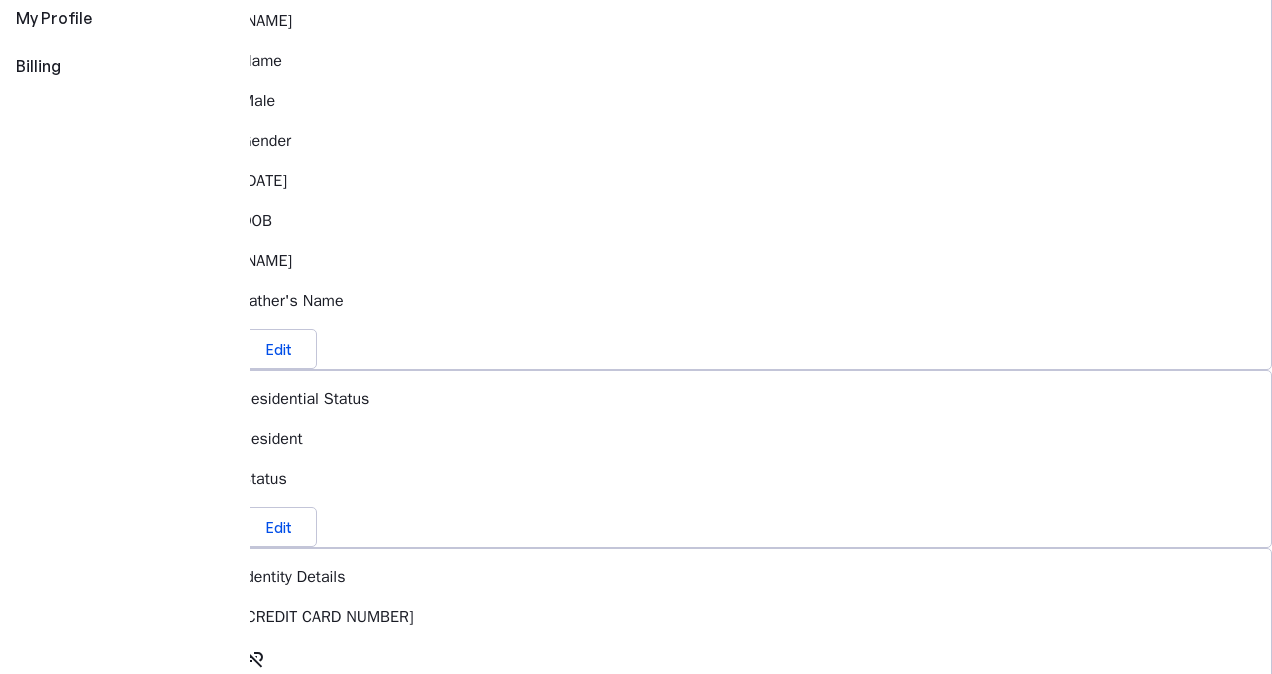 scroll, scrollTop: 304, scrollLeft: 0, axis: vertical 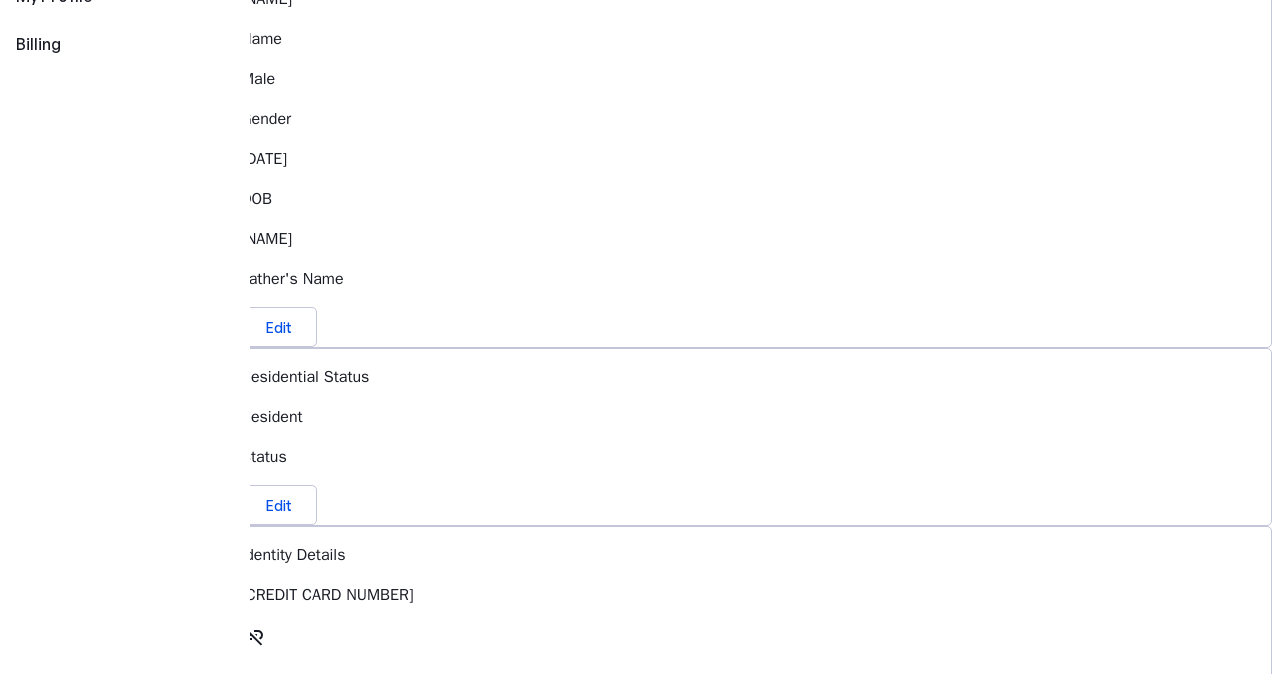 click on "link_off" at bounding box center [253, 635] 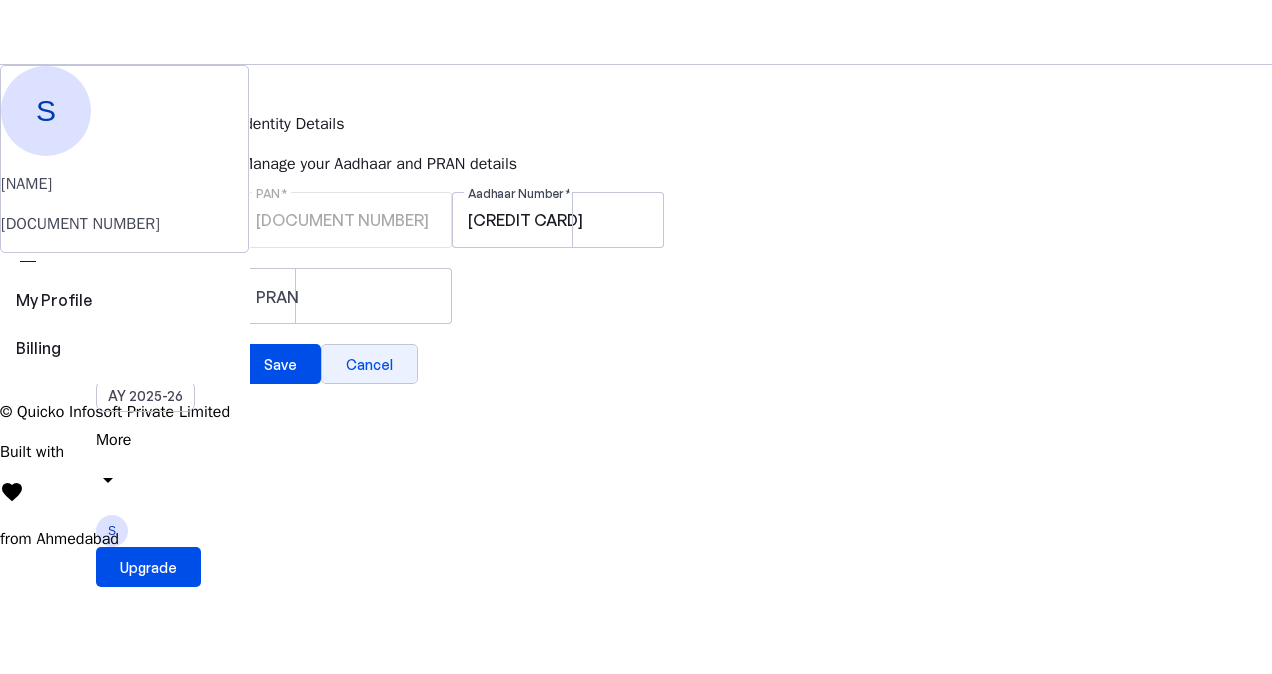 click on "Cancel" at bounding box center [369, 364] 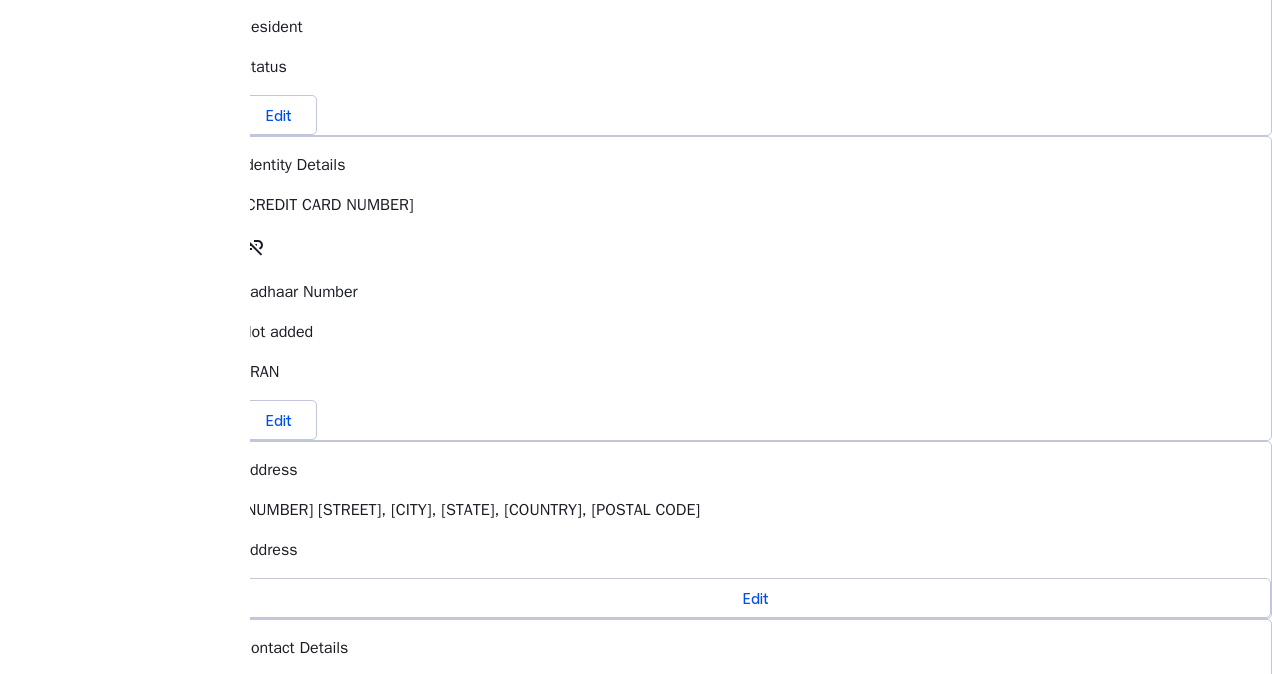 scroll, scrollTop: 0, scrollLeft: 0, axis: both 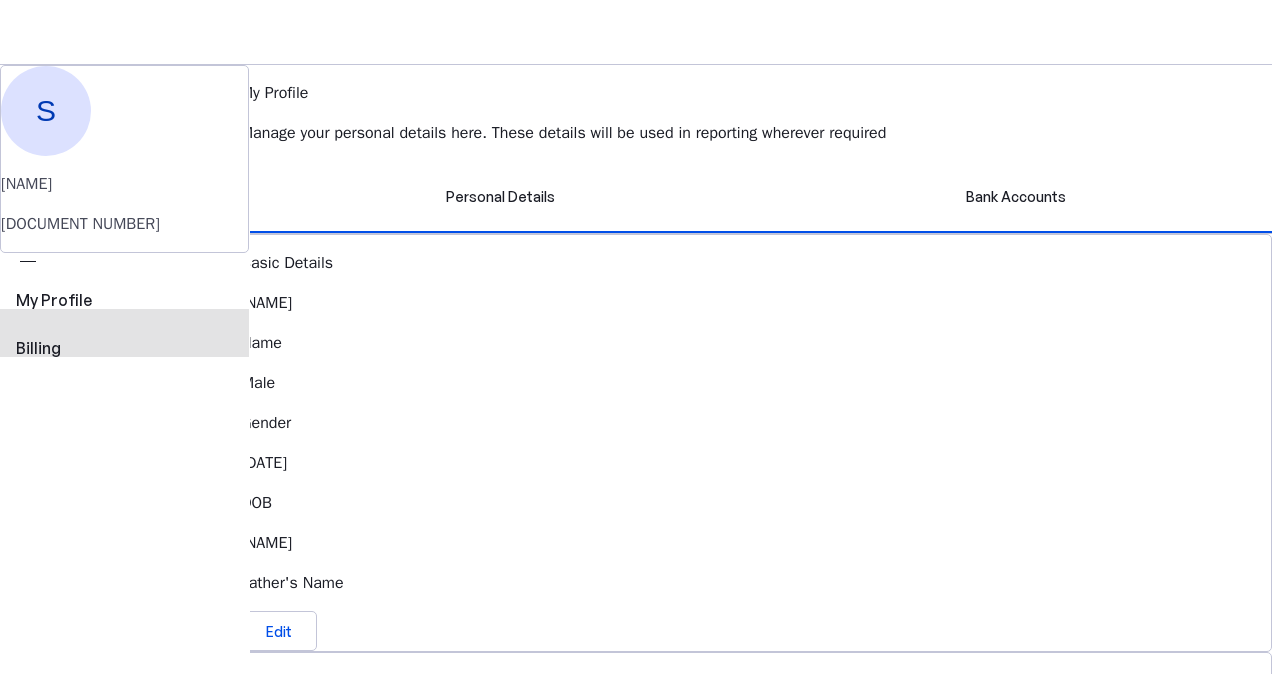 click on "view_carousel Billing" at bounding box center [124, 333] 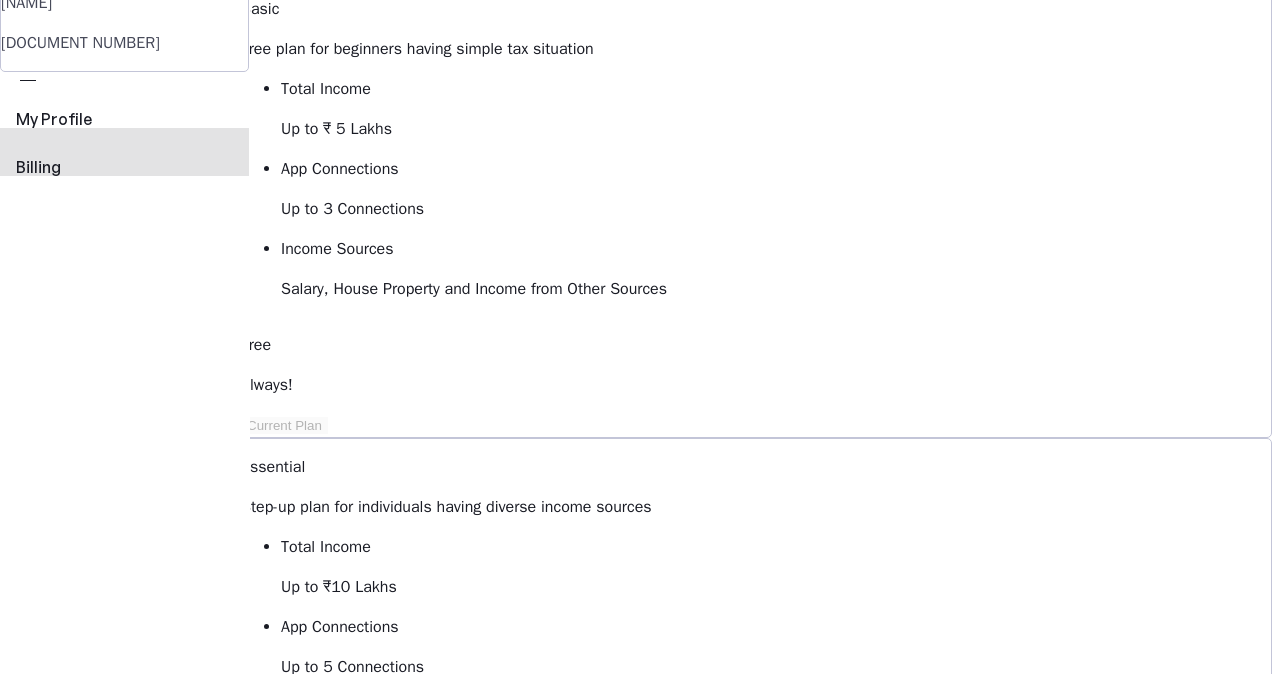 scroll, scrollTop: 0, scrollLeft: 0, axis: both 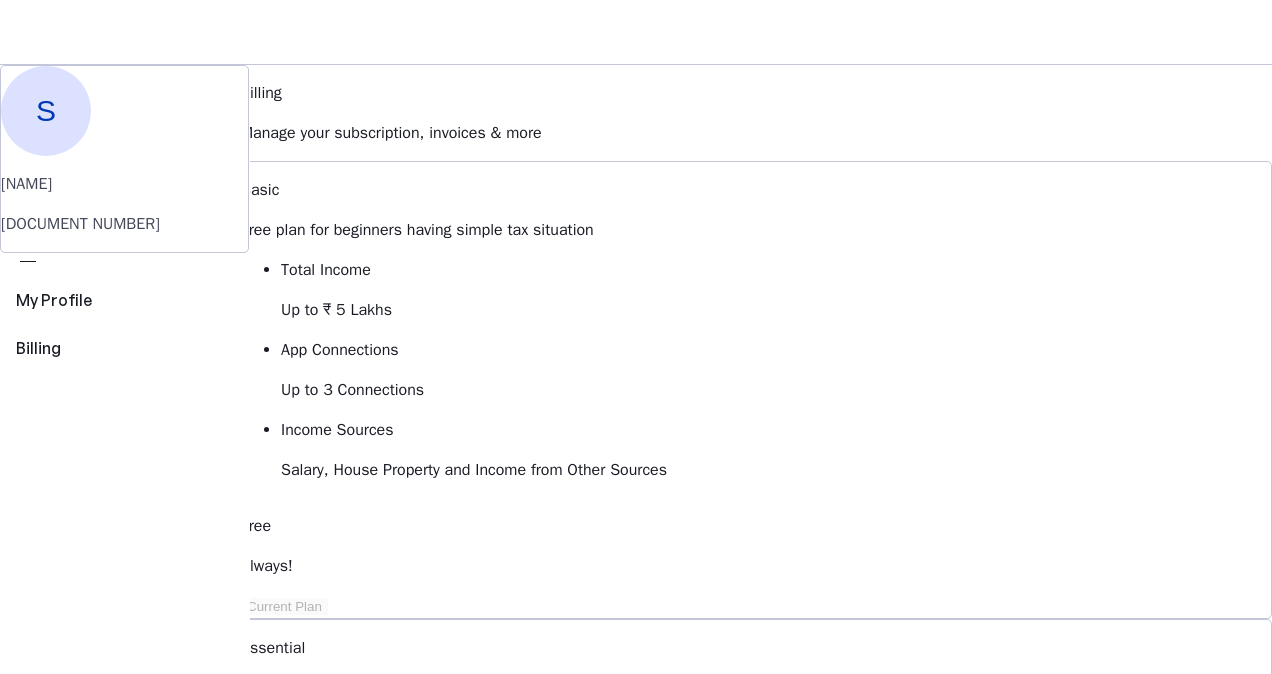click on "Save FY 2025-26  Pay   File AY 2025-26  More  arrow_drop_down  S   Upgrade" at bounding box center [636, 32] 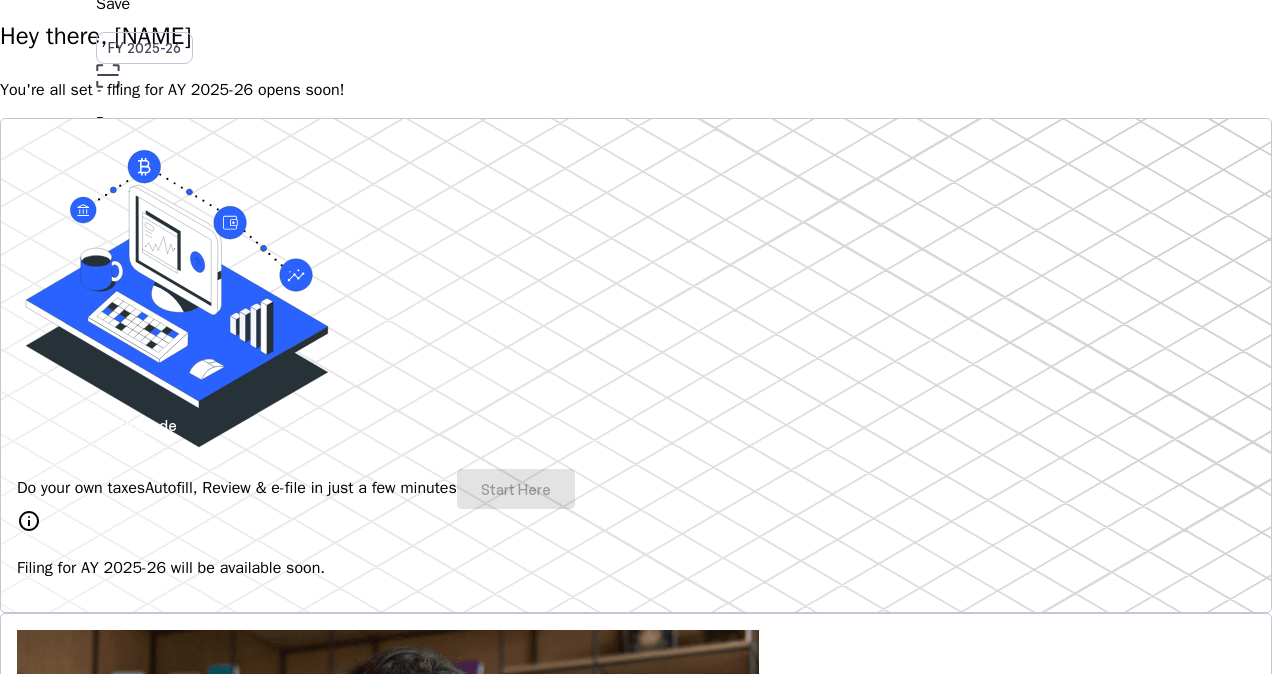 scroll, scrollTop: 149, scrollLeft: 0, axis: vertical 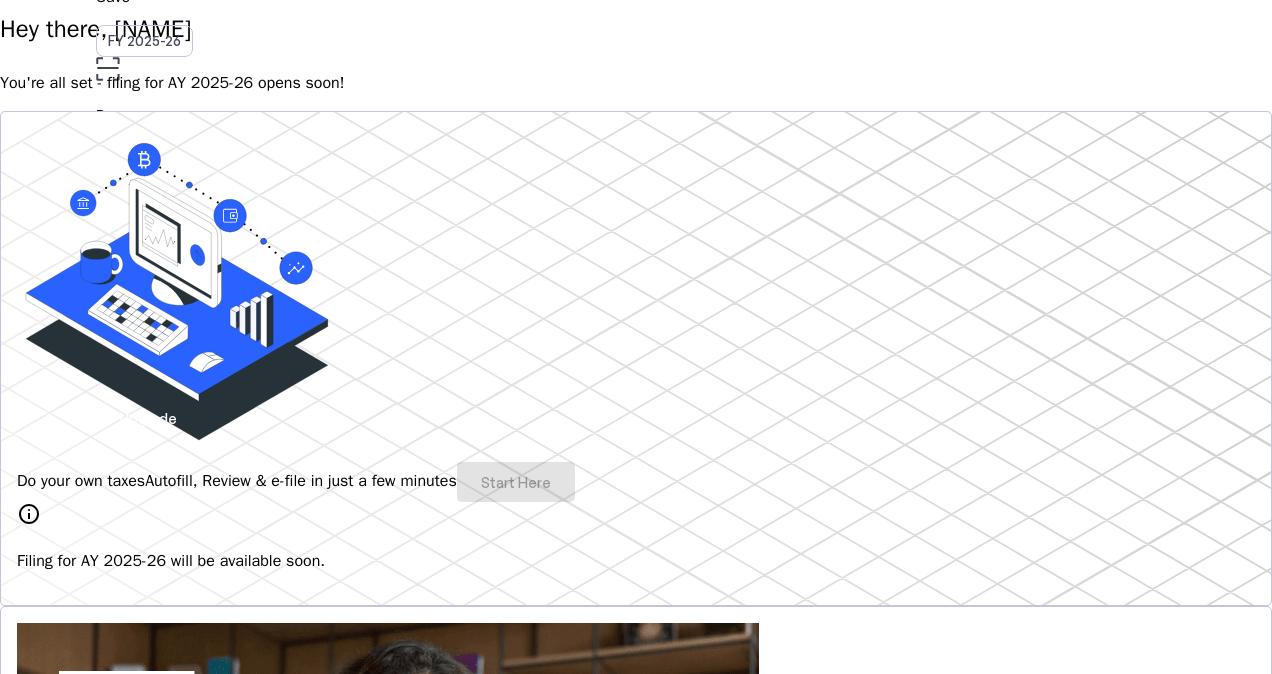 click at bounding box center (67, 1201) 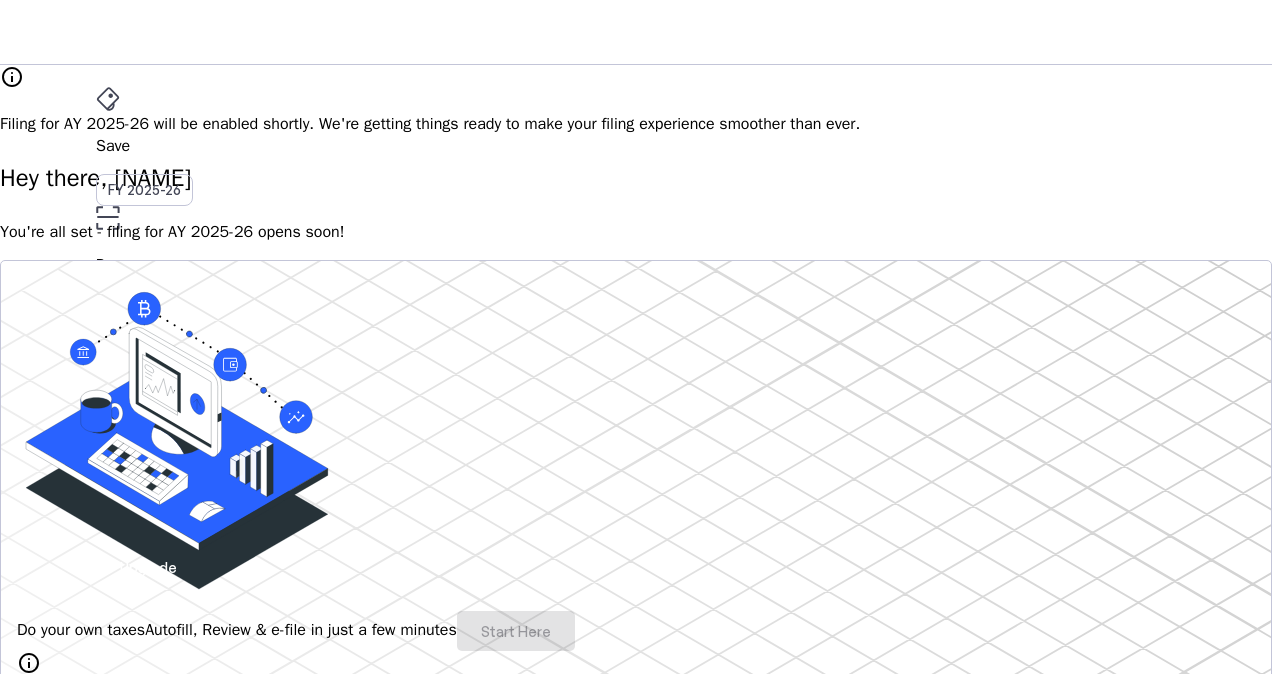 click on "Save" at bounding box center (636, 146) 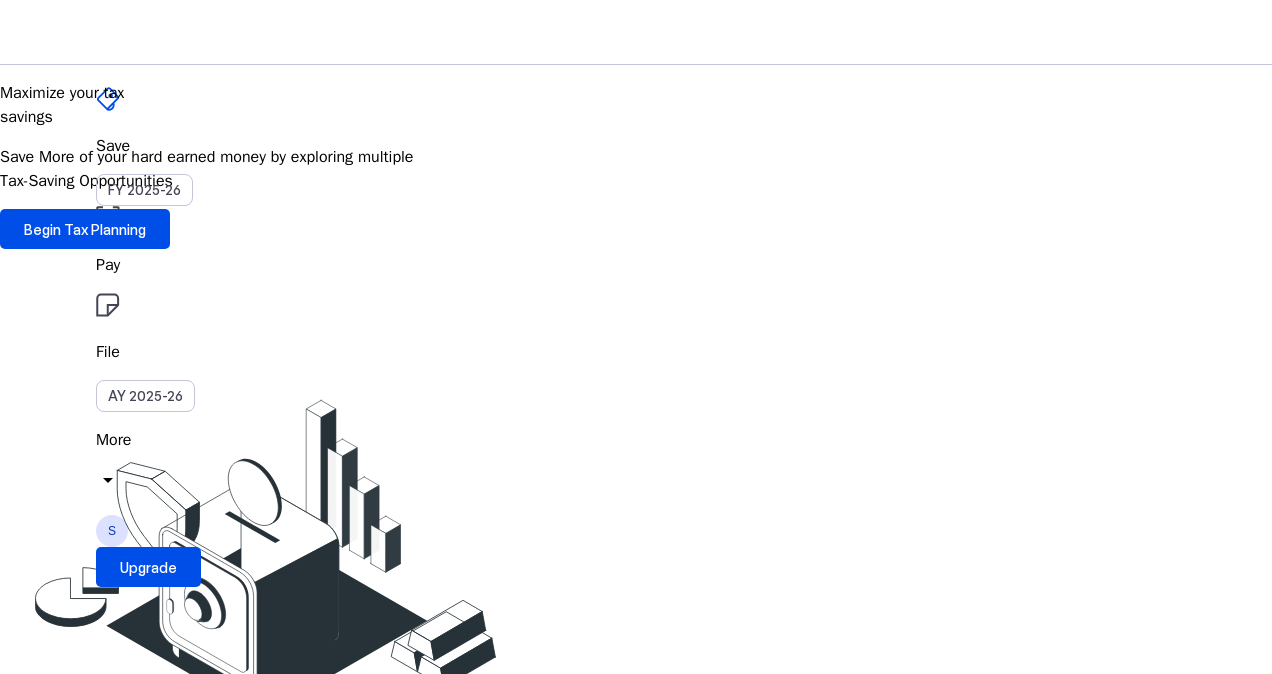 click on "Save FY 2025-26  Pay   File AY 2025-26  More  arrow_drop_down  S   Upgrade" at bounding box center (636, 32) 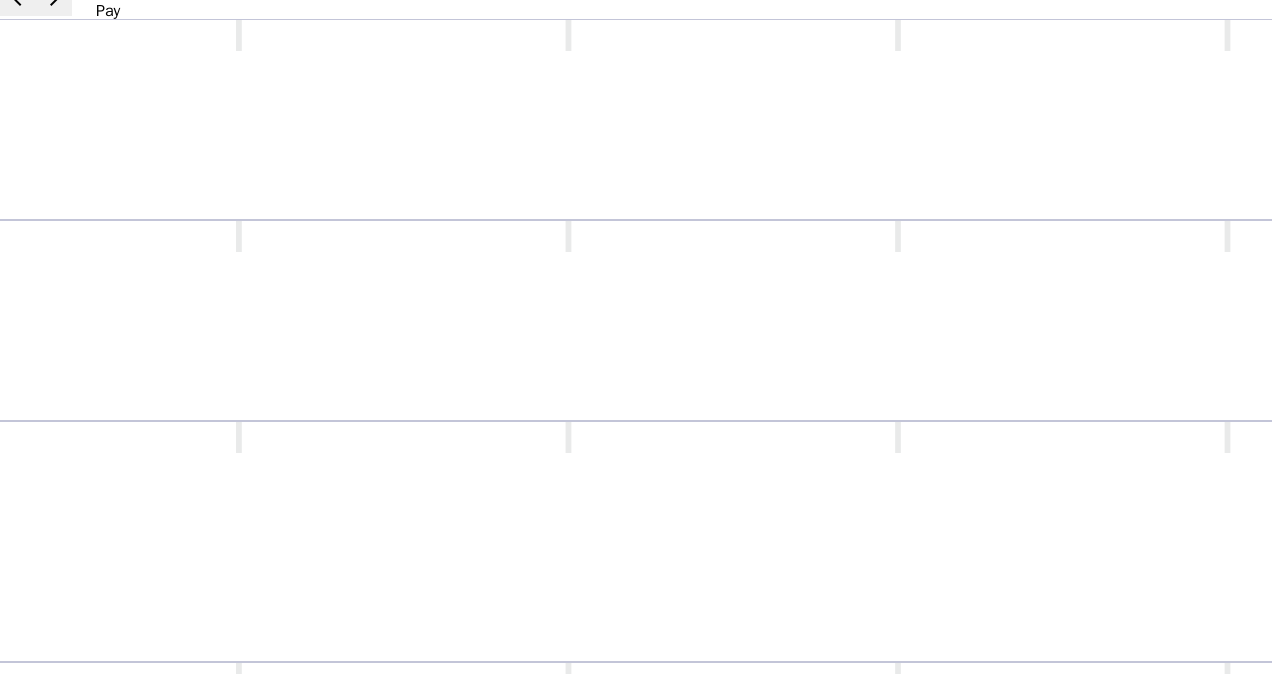 scroll, scrollTop: 252, scrollLeft: 0, axis: vertical 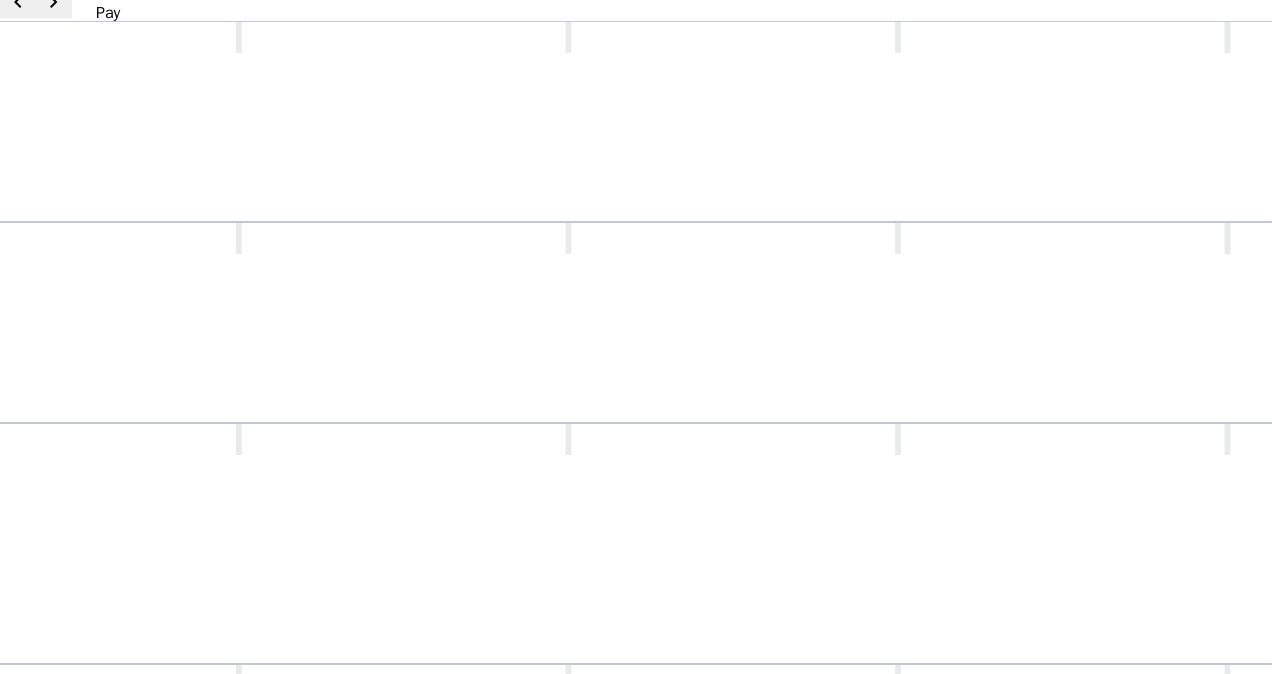 click on "Income Tax Return (ITR)" at bounding box center (900, 724) 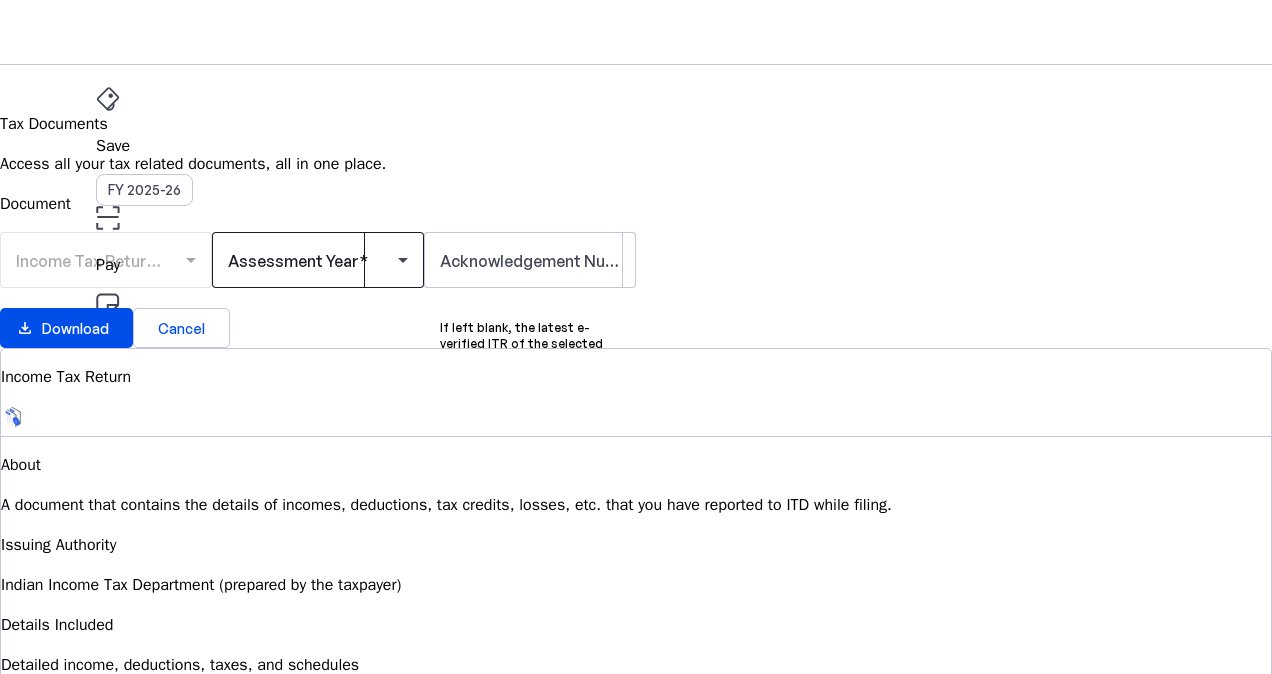 click at bounding box center (318, 260) 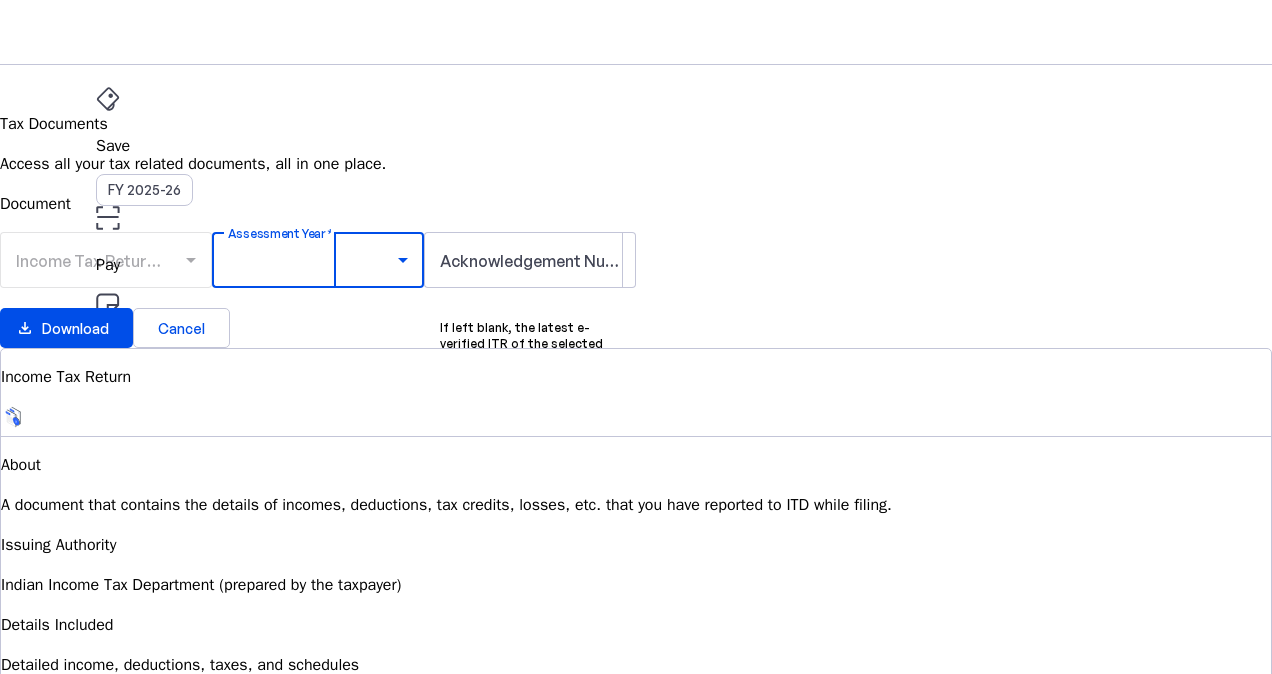 click on "AY 2024-25" at bounding box center [58, 1037] 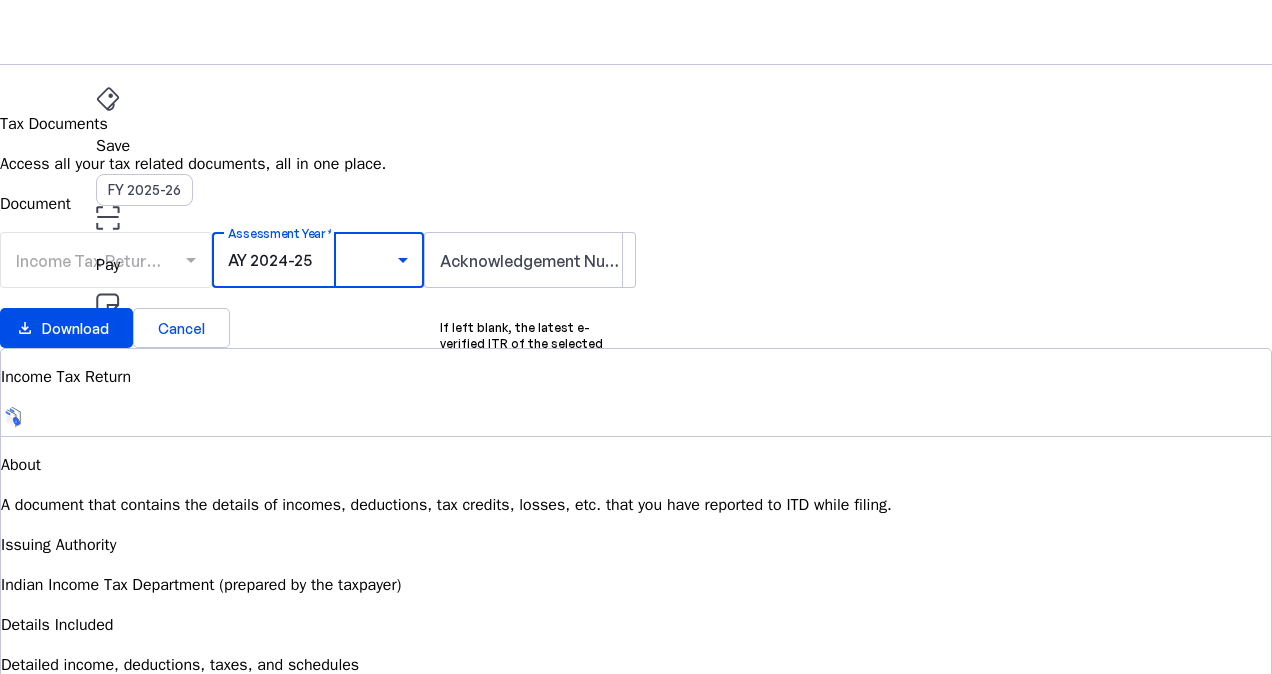 scroll, scrollTop: 156, scrollLeft: 0, axis: vertical 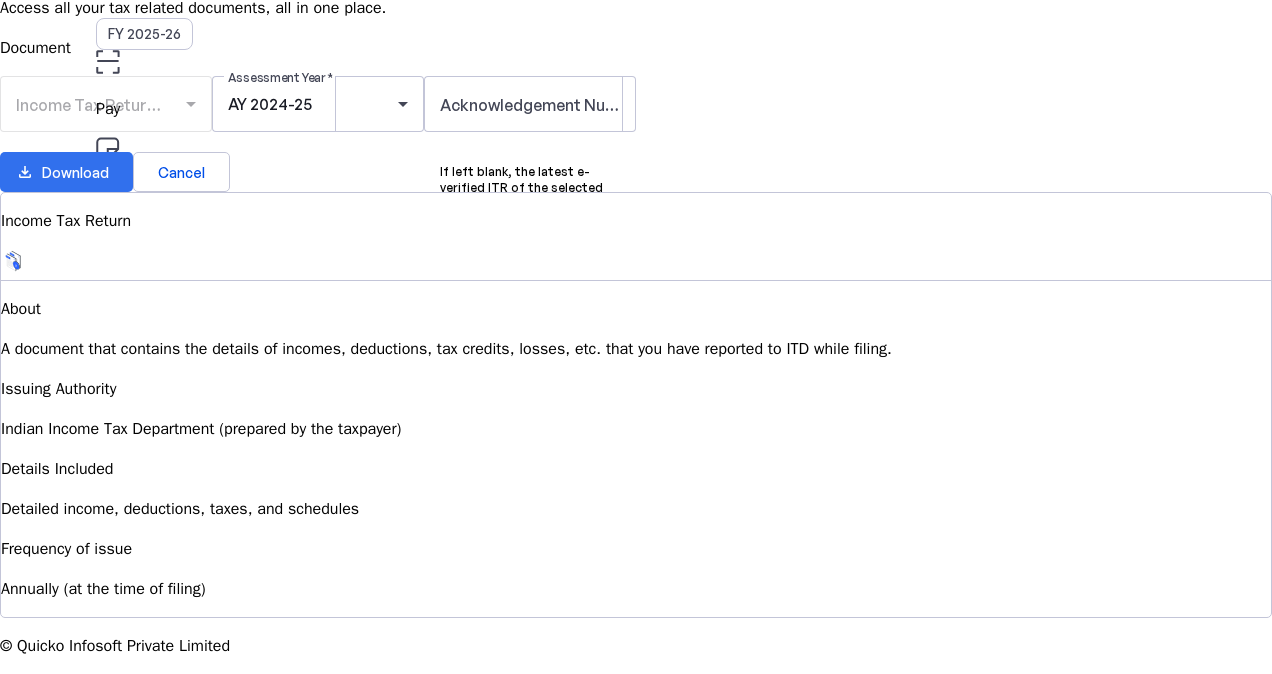 click on "Download" at bounding box center [75, 172] 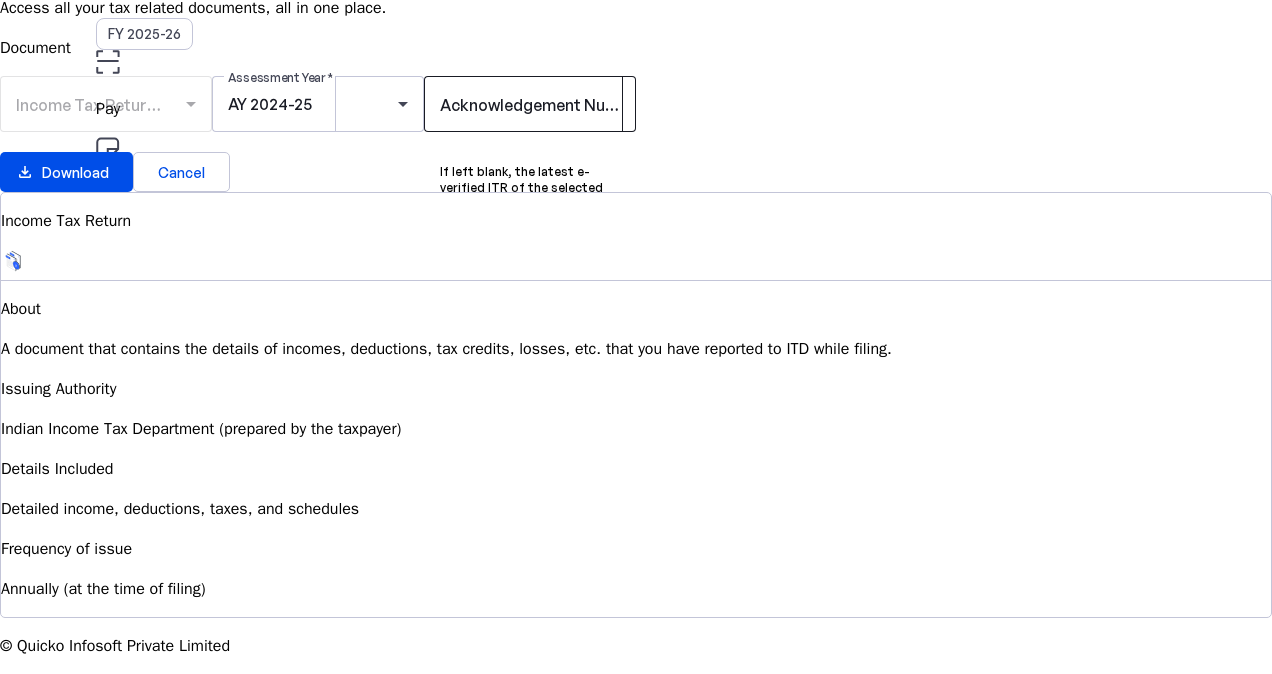scroll, scrollTop: 0, scrollLeft: 0, axis: both 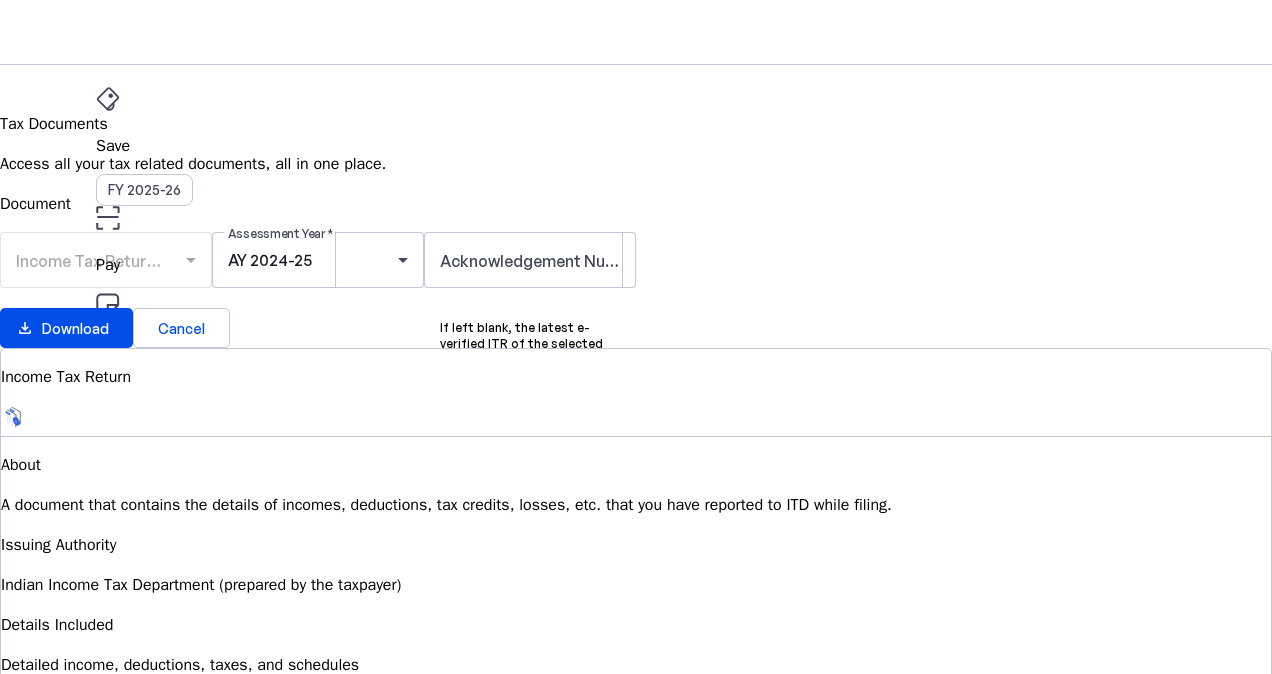 click at bounding box center [12, 77] 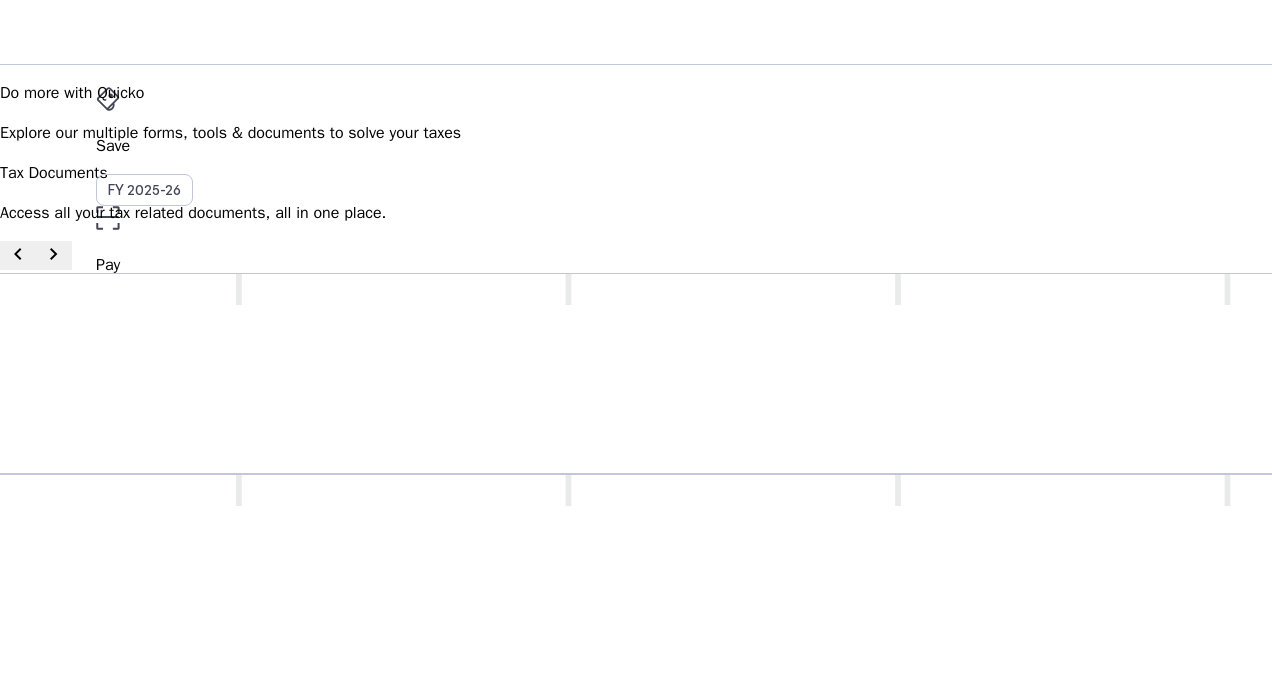 click at bounding box center (230, 32) 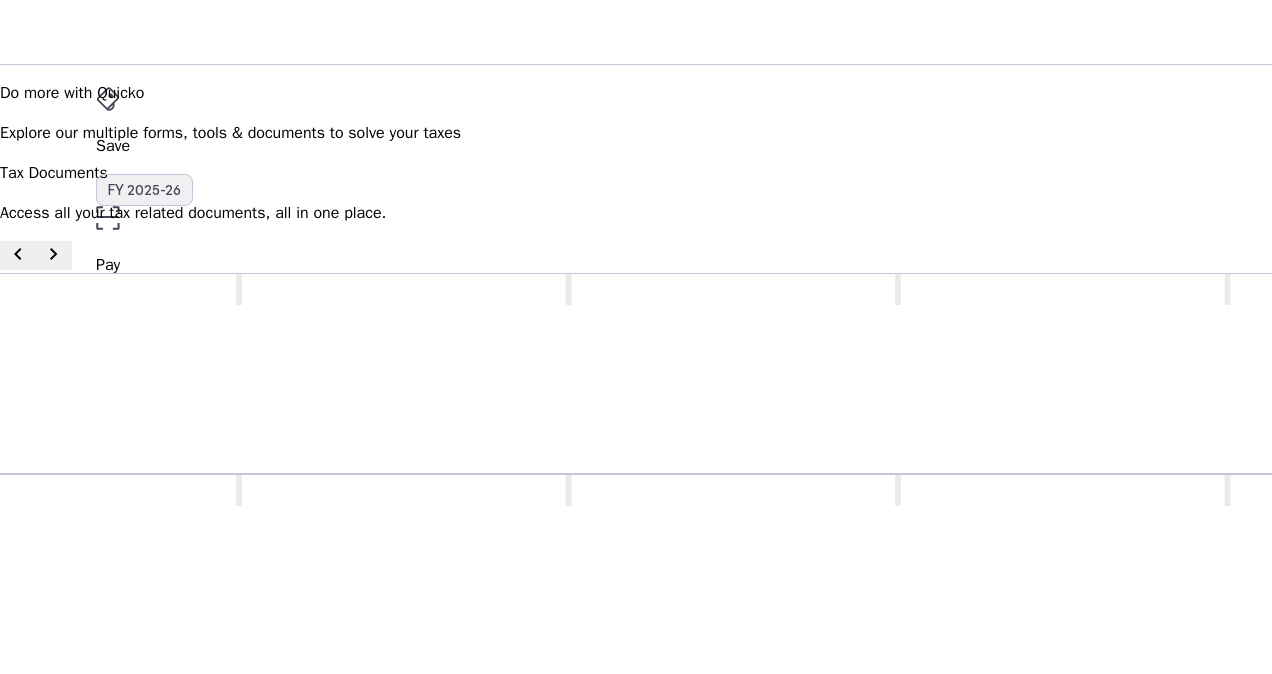 click on "FY 2025-26" at bounding box center (144, 190) 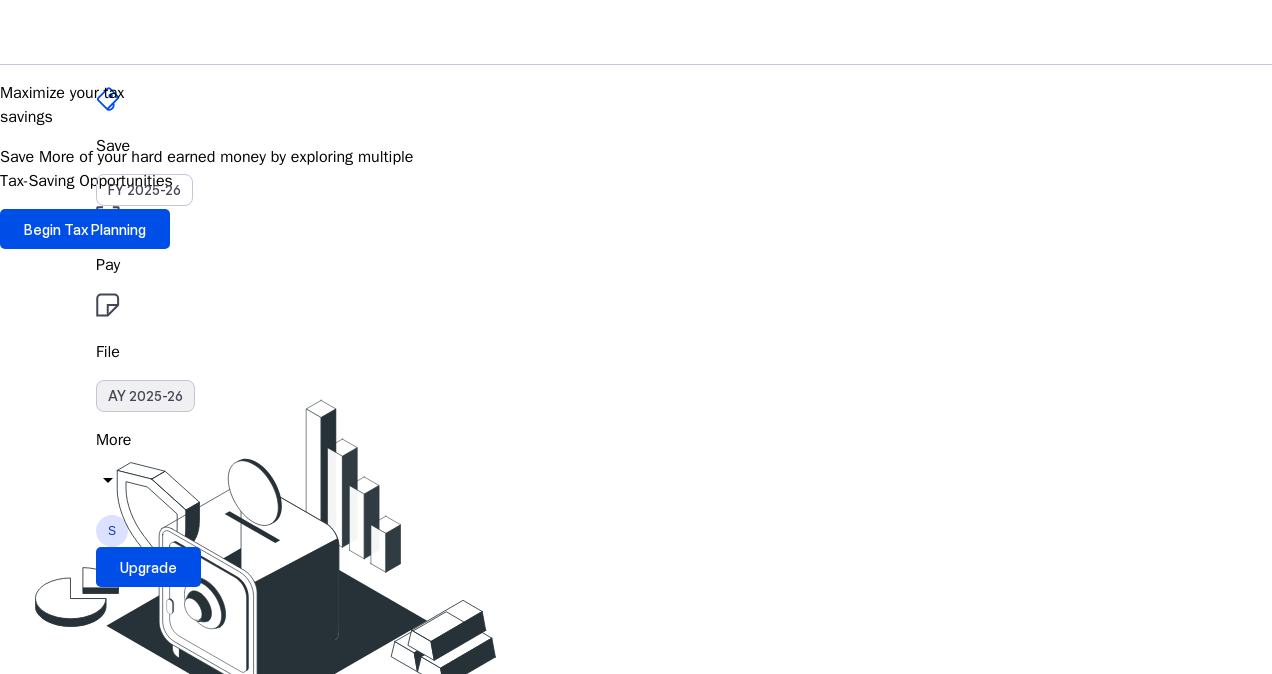 click on "AY 2025-26" at bounding box center [145, 396] 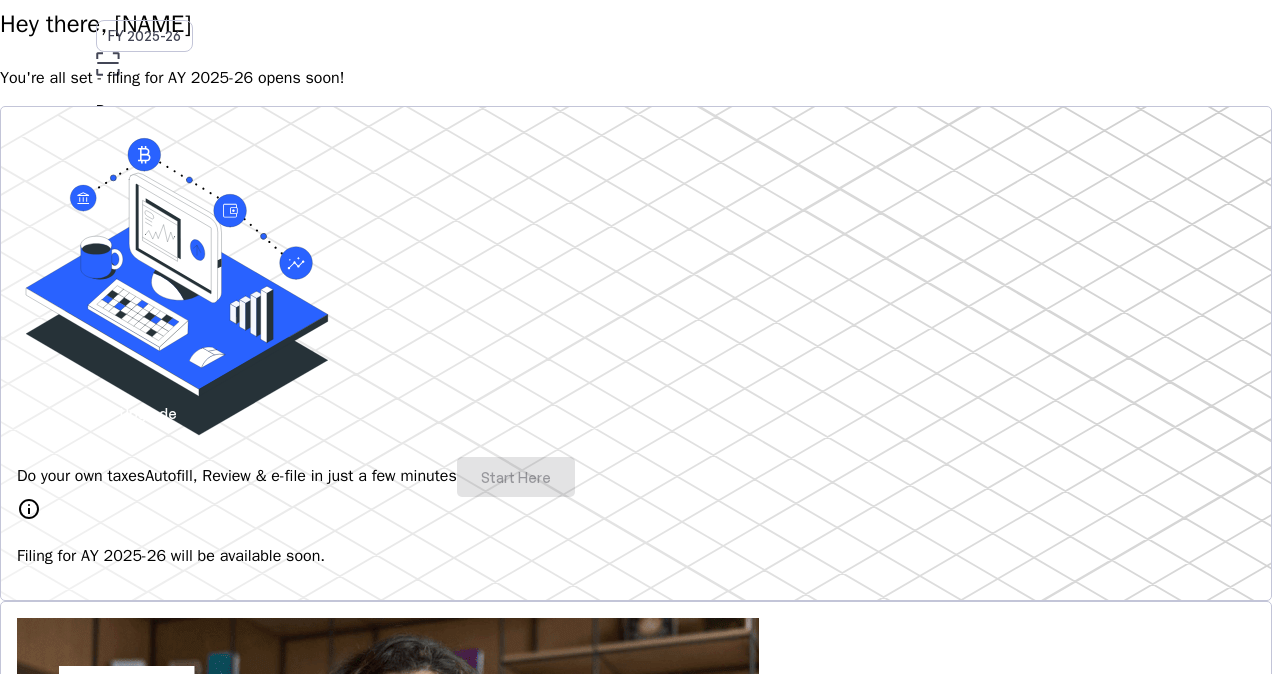 scroll, scrollTop: 168, scrollLeft: 0, axis: vertical 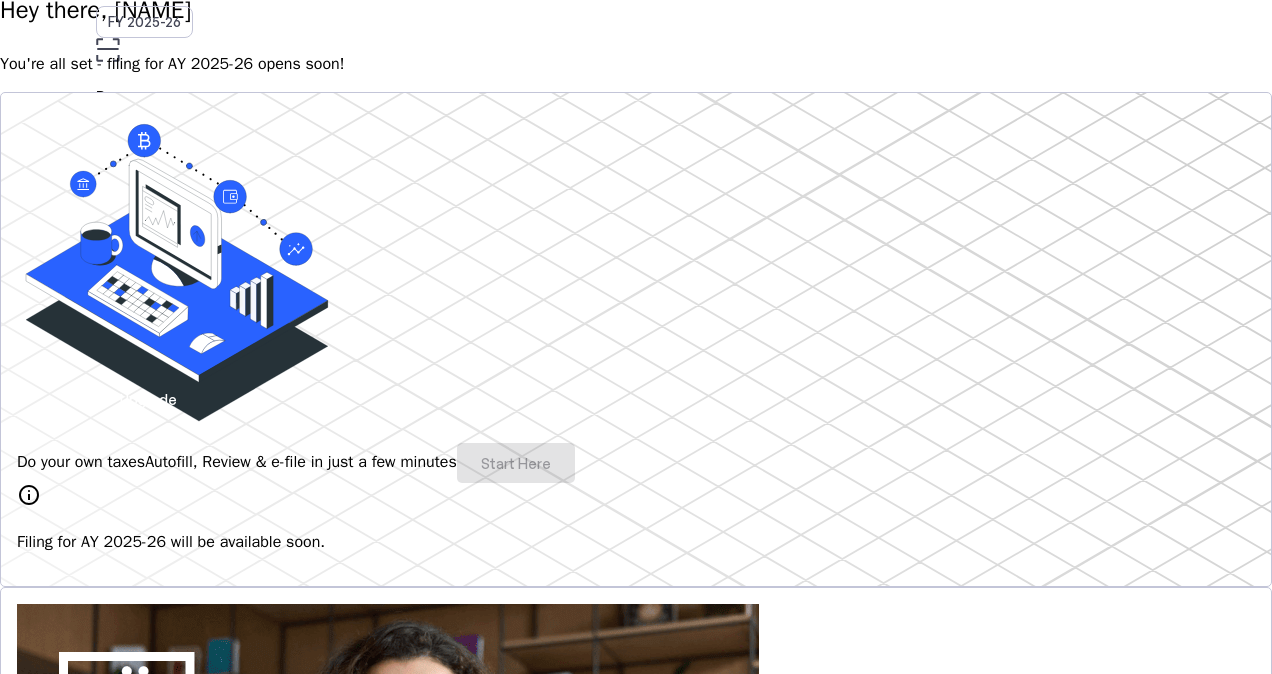 click on "Do your own taxes   Autofill, Review & e-file in just a few minutes   Start Here" at bounding box center (636, 463) 